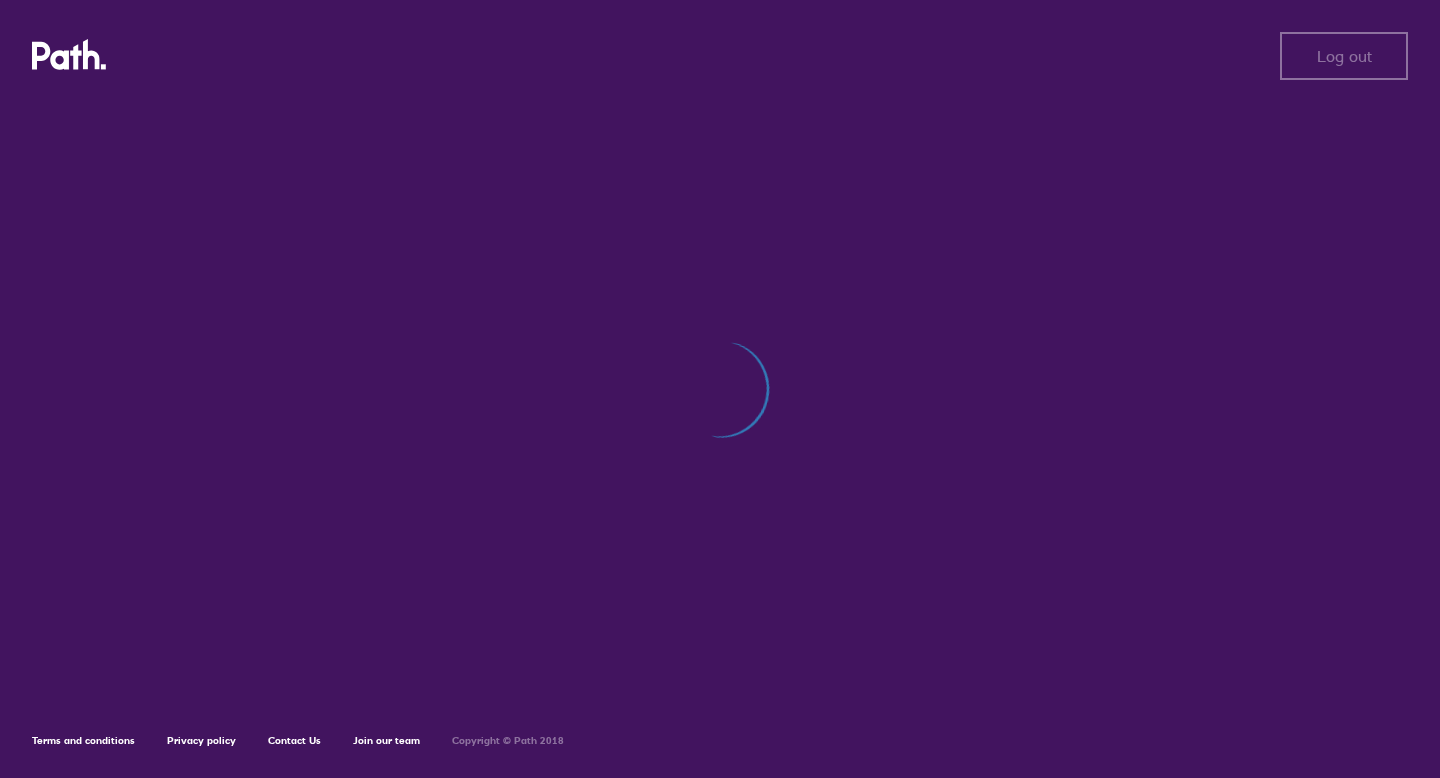 scroll, scrollTop: 0, scrollLeft: 0, axis: both 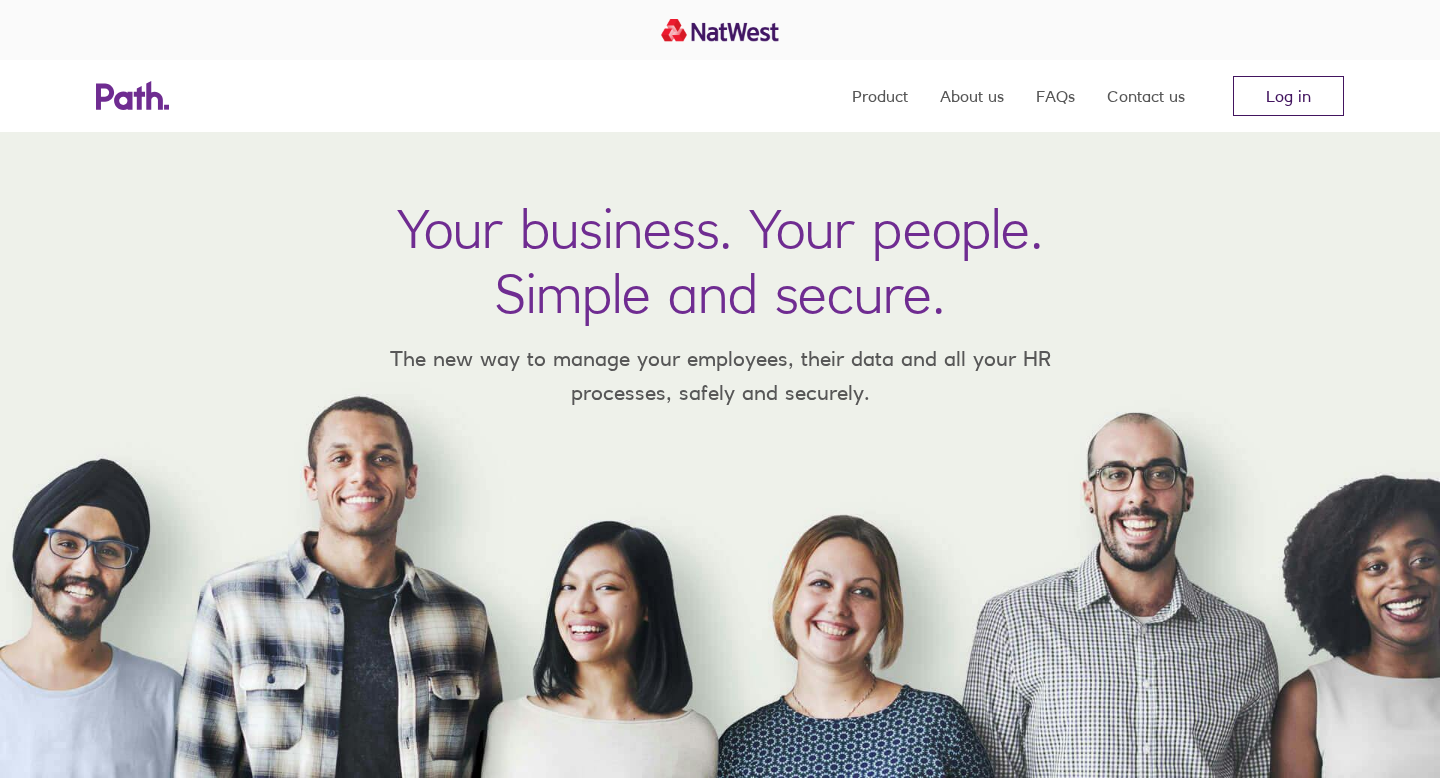 click on "Log in" at bounding box center [1288, 96] 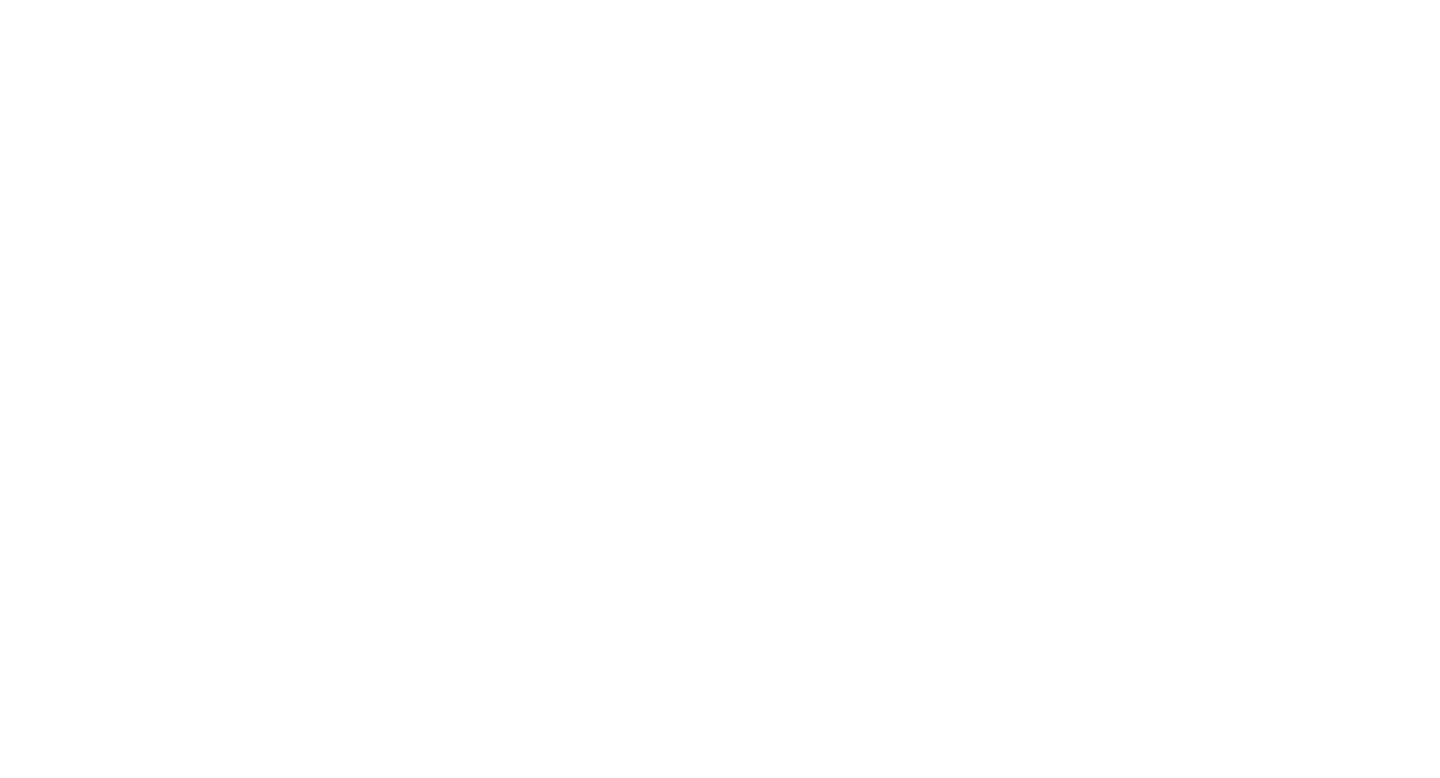 scroll, scrollTop: 0, scrollLeft: 0, axis: both 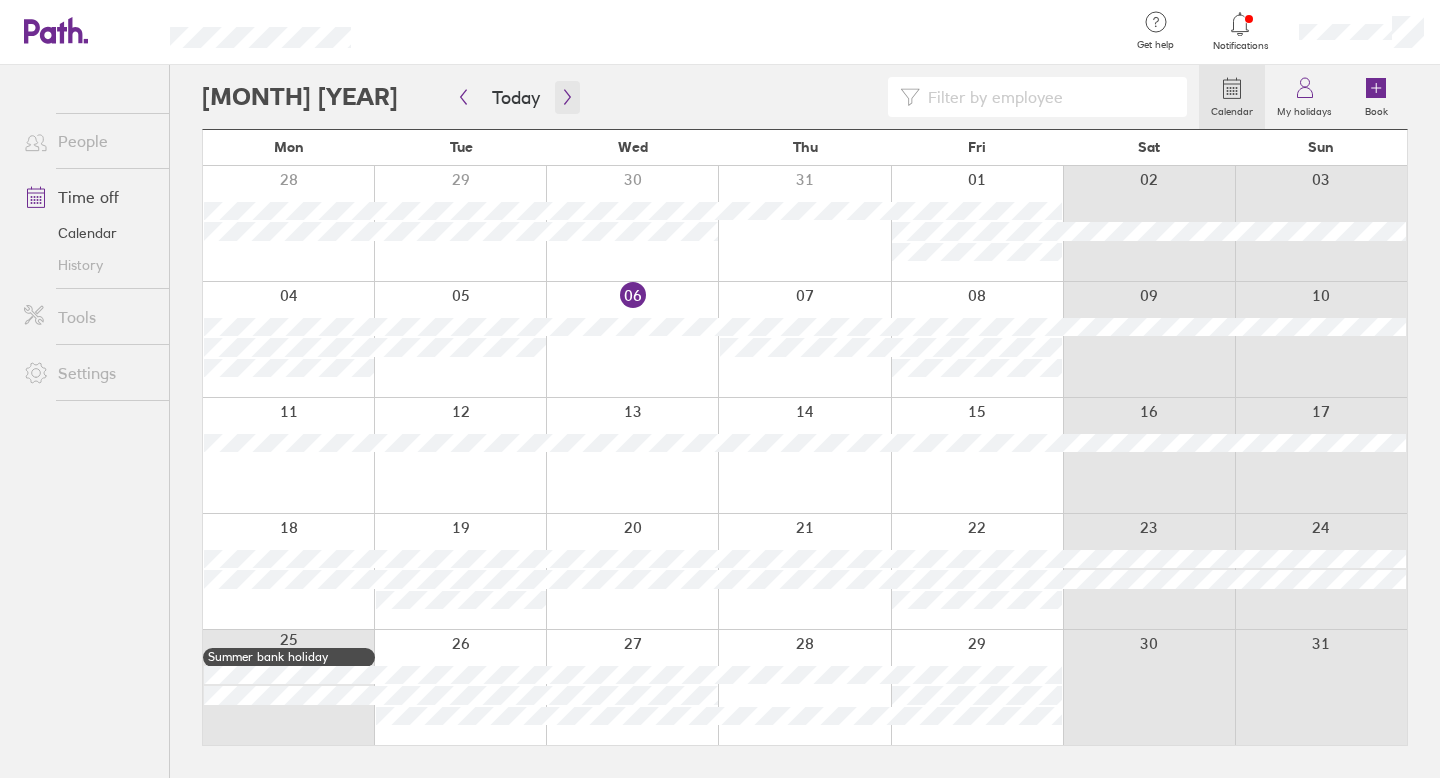 click 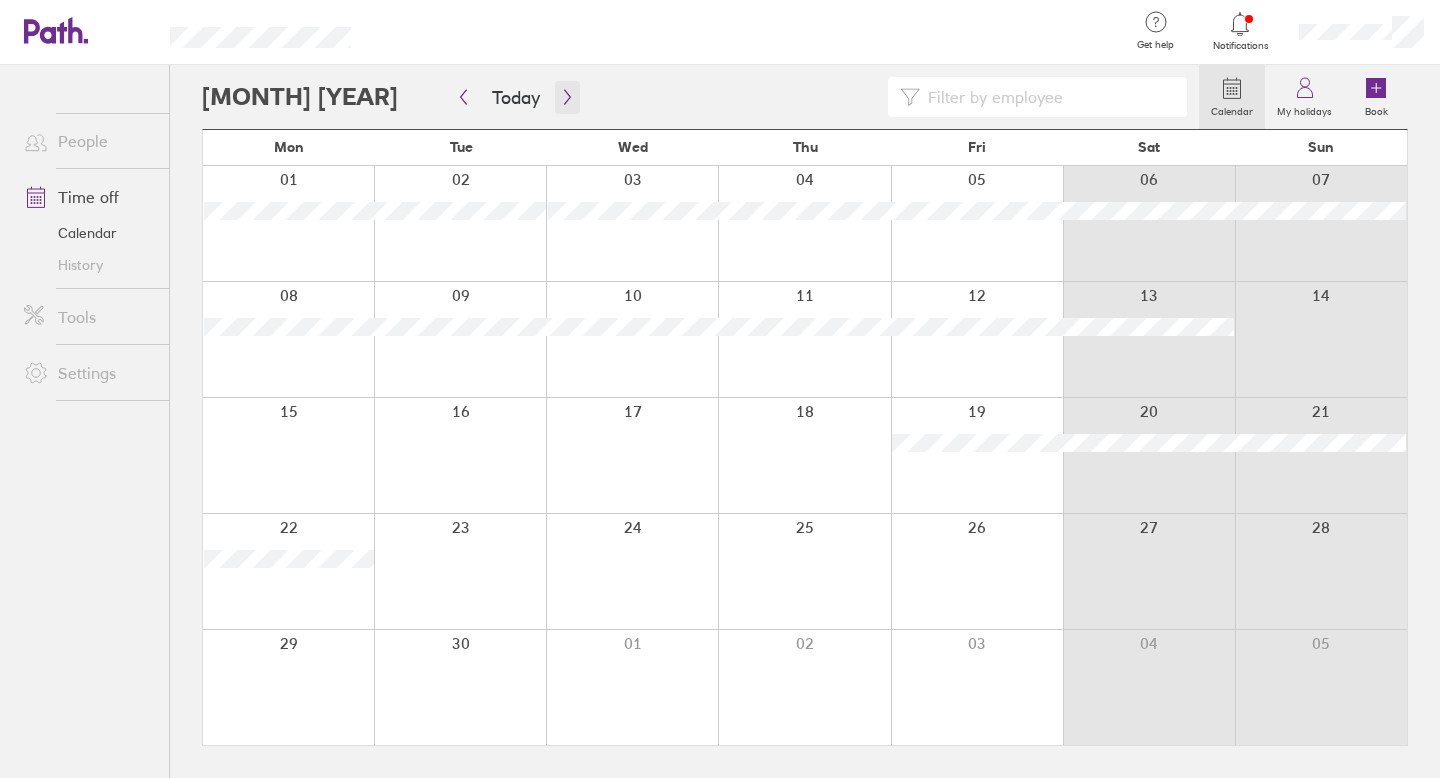 click 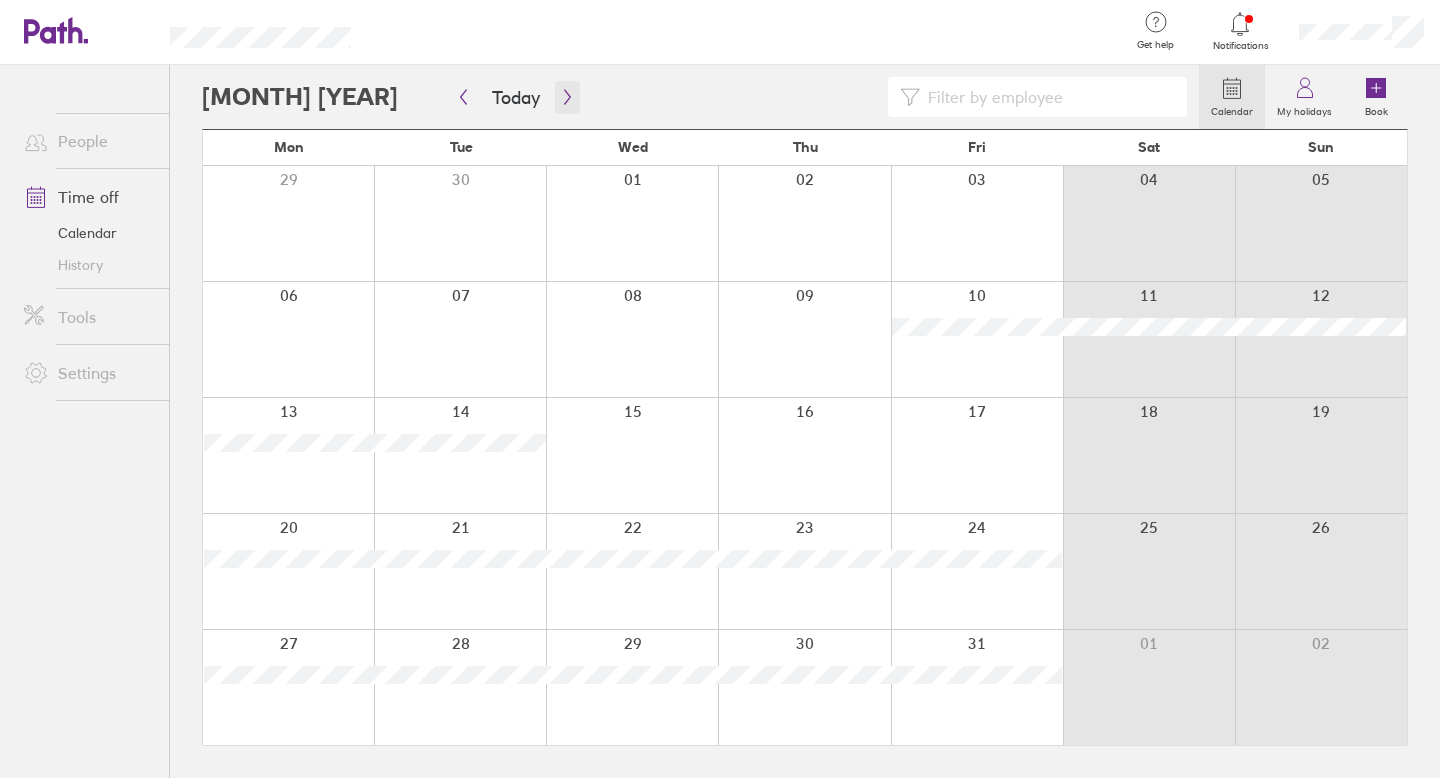 click 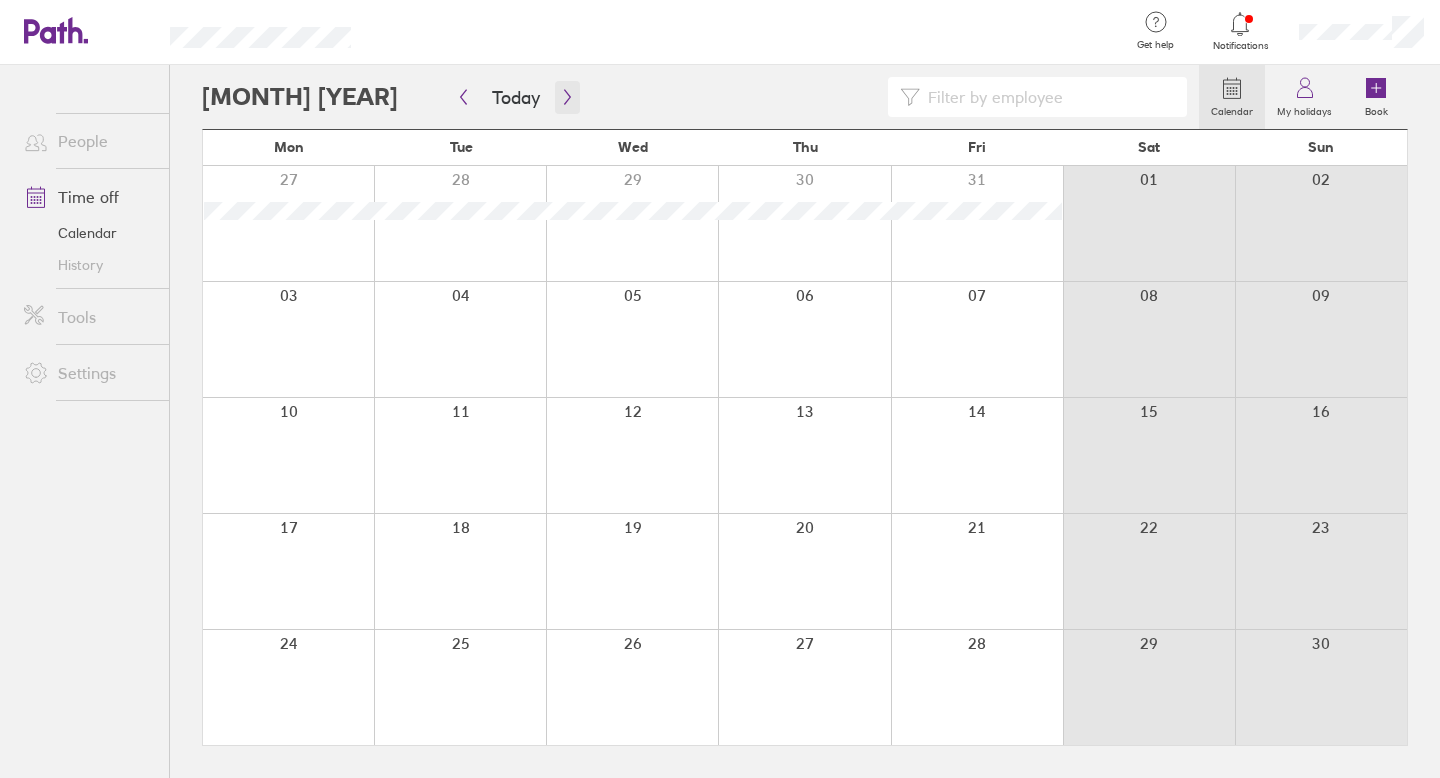 click 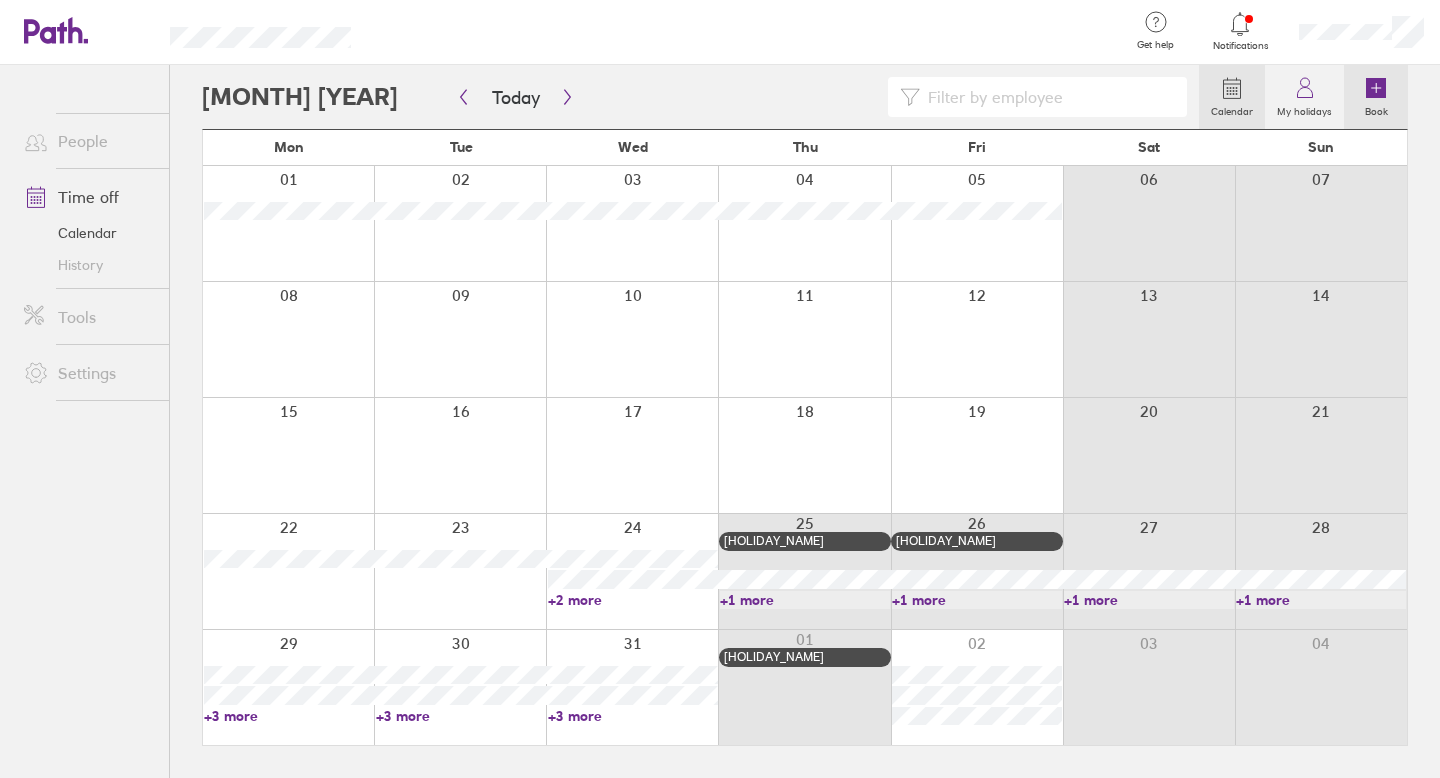 click 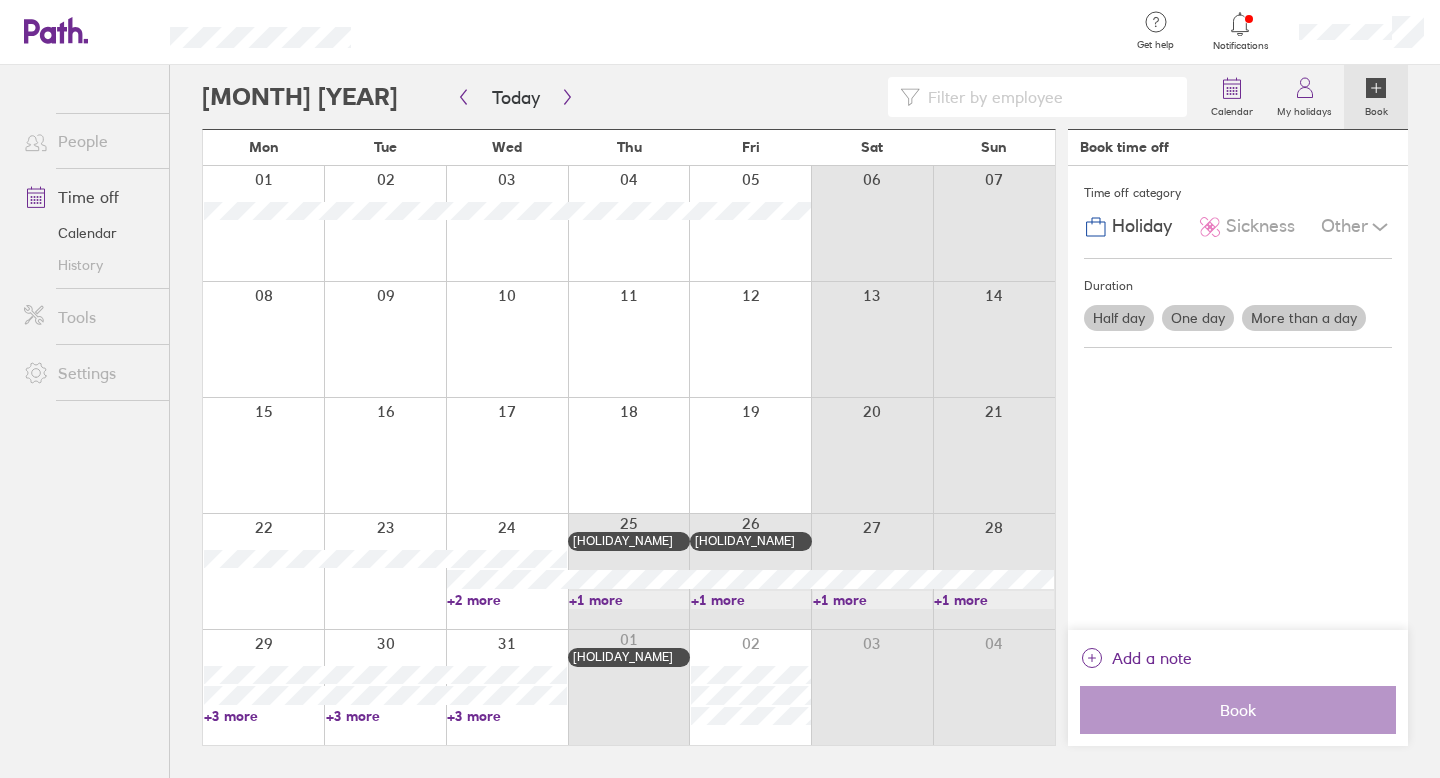 click at bounding box center (263, 455) 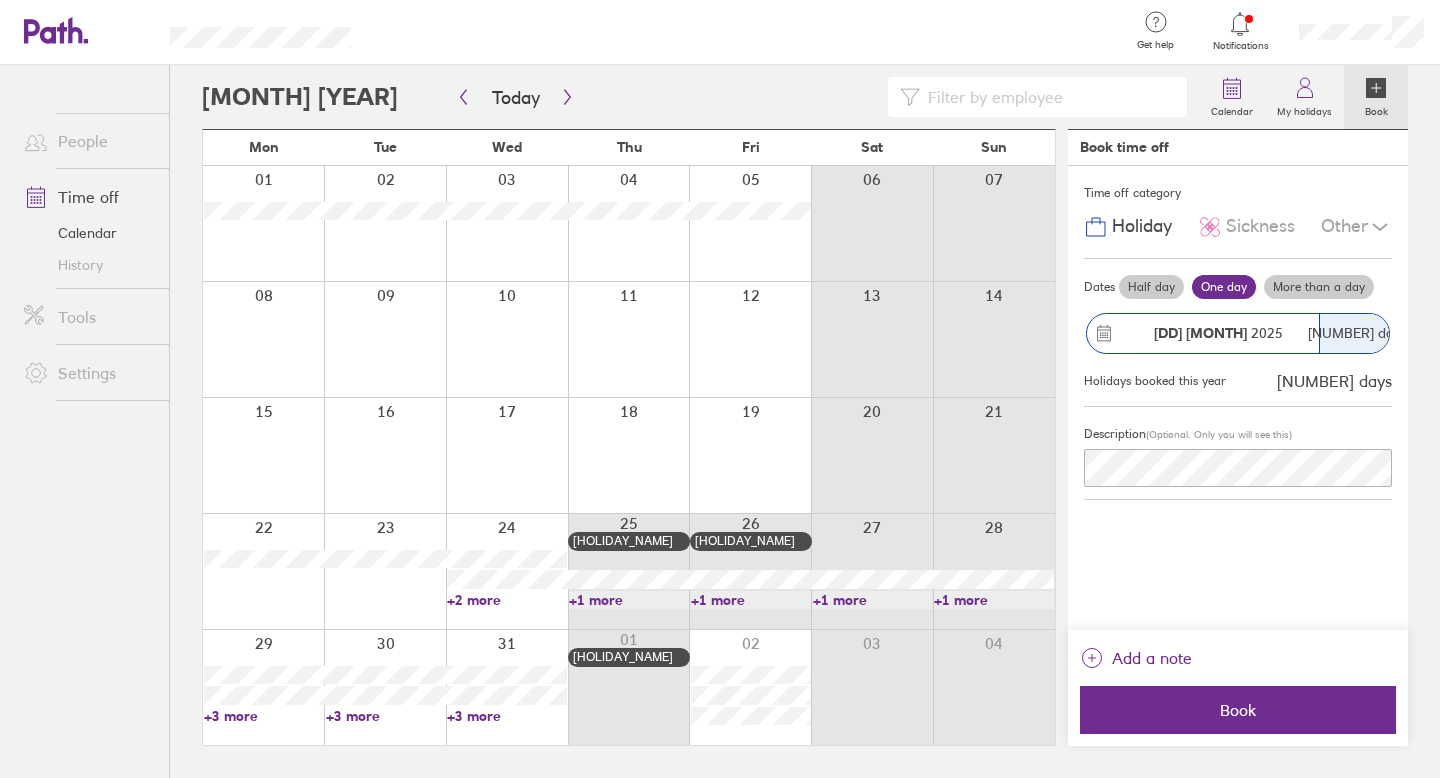 click on "[NUMBER] day" at bounding box center [1354, 333] 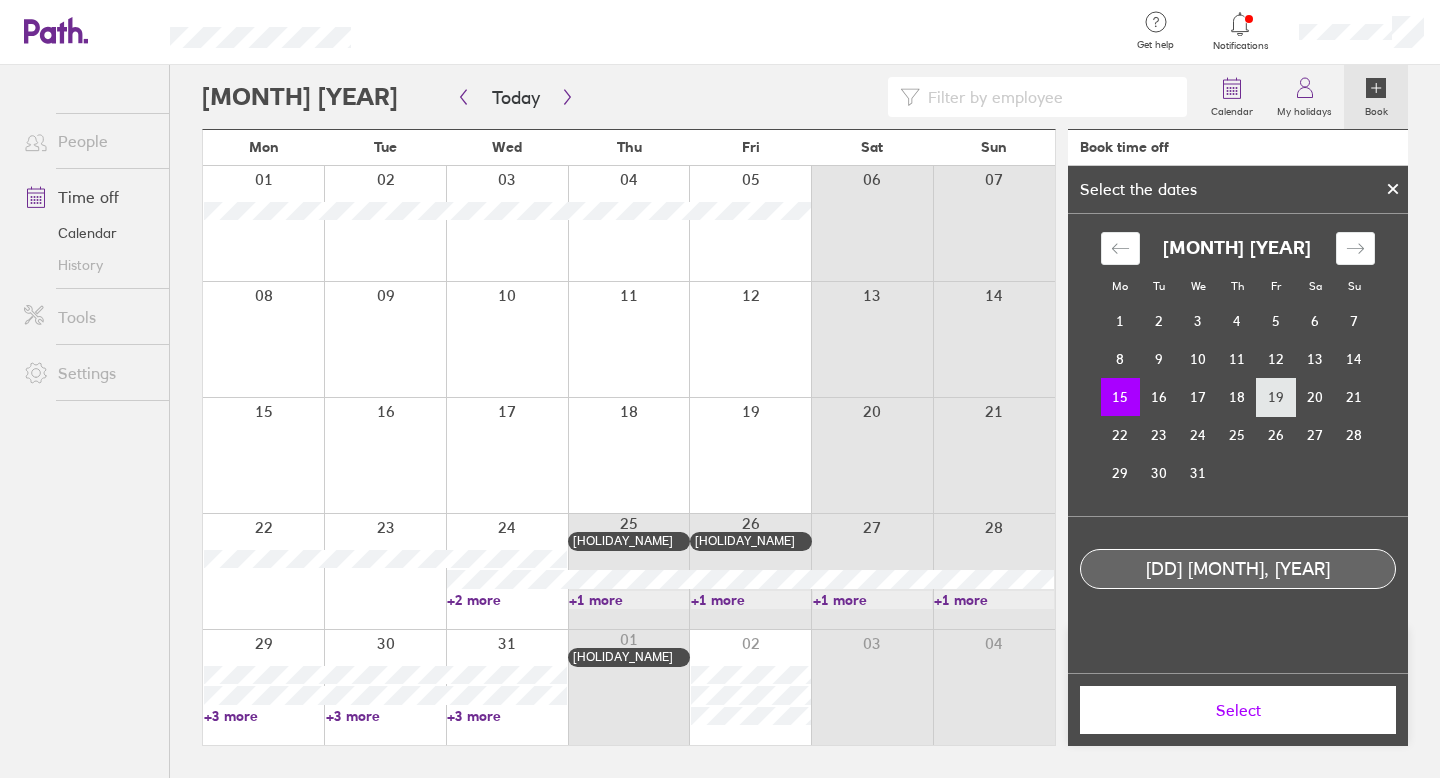 click on "19" at bounding box center (1276, 397) 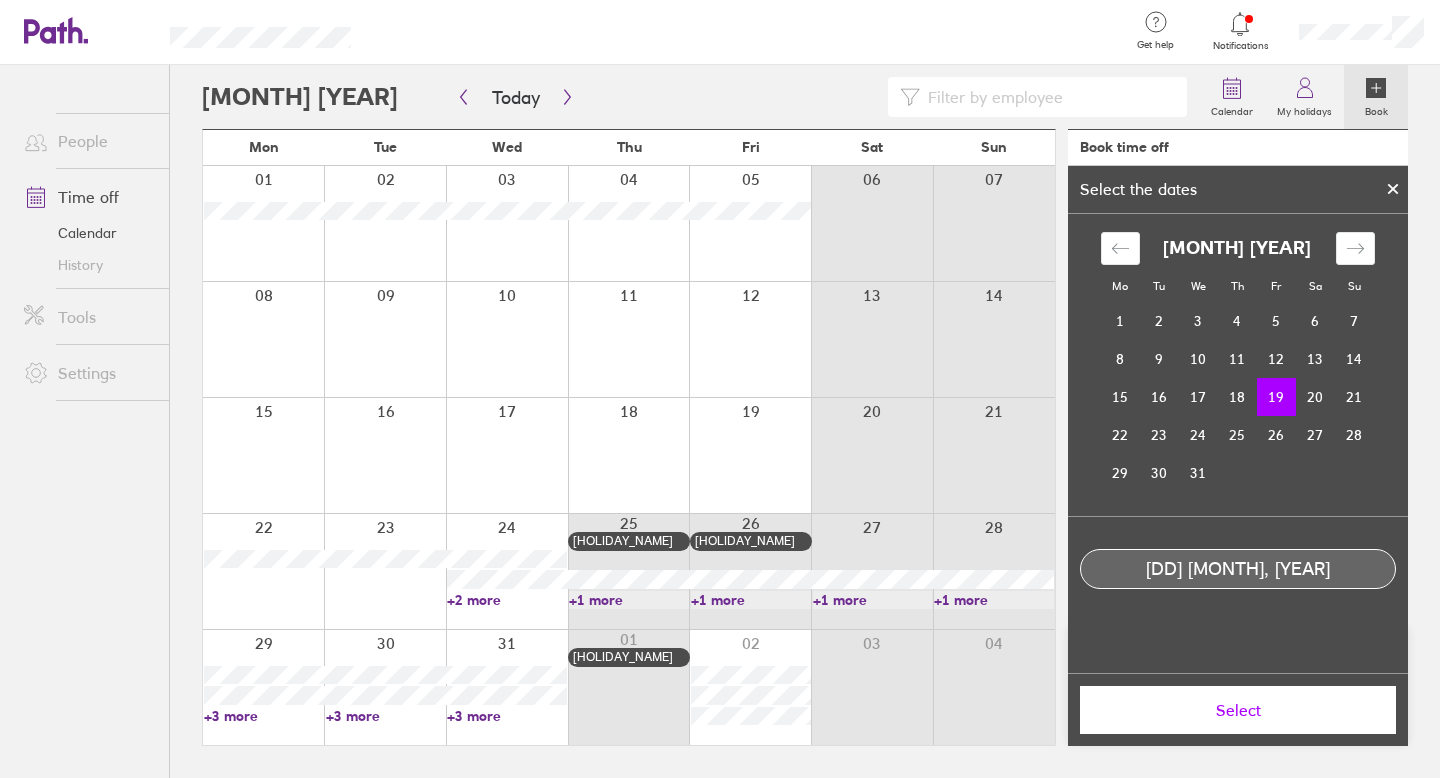 click 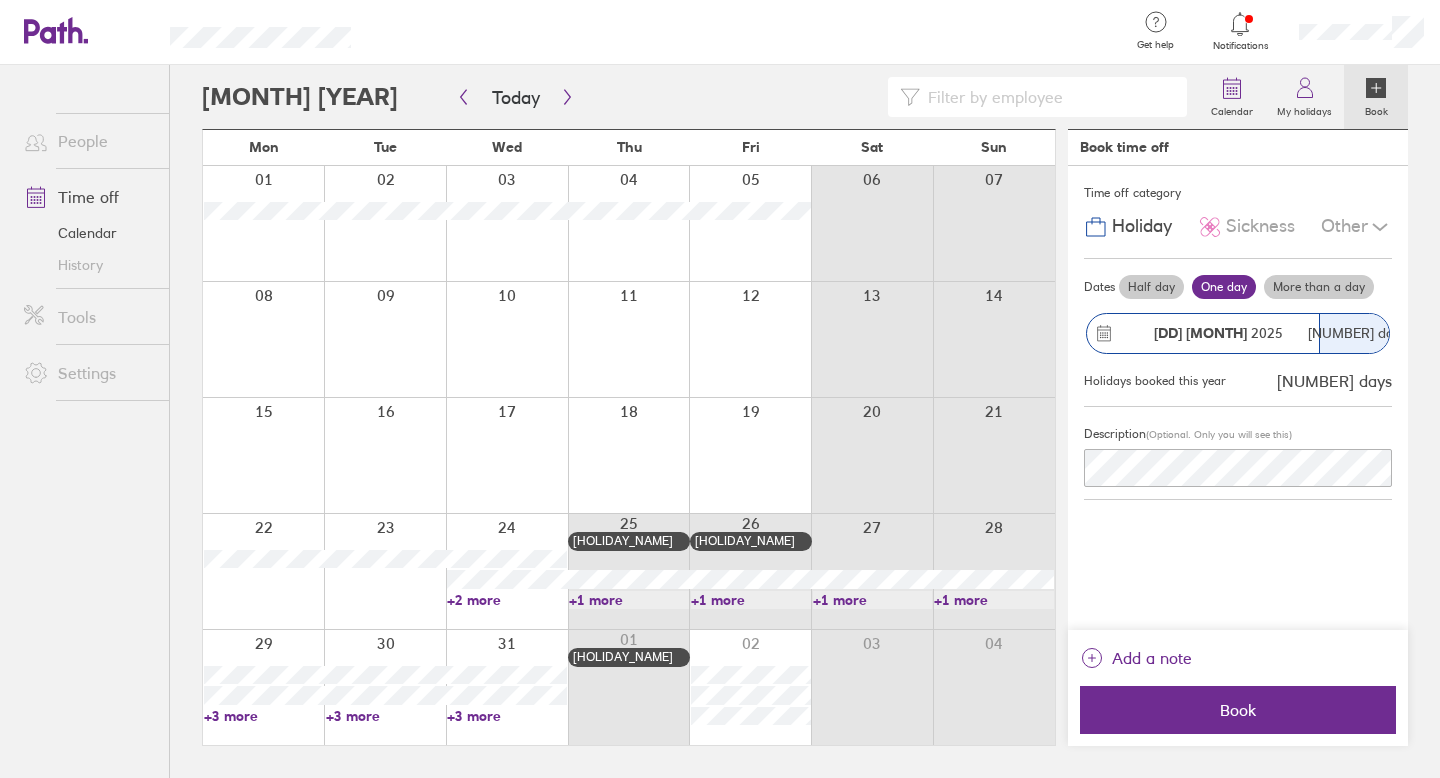 click at bounding box center (263, 455) 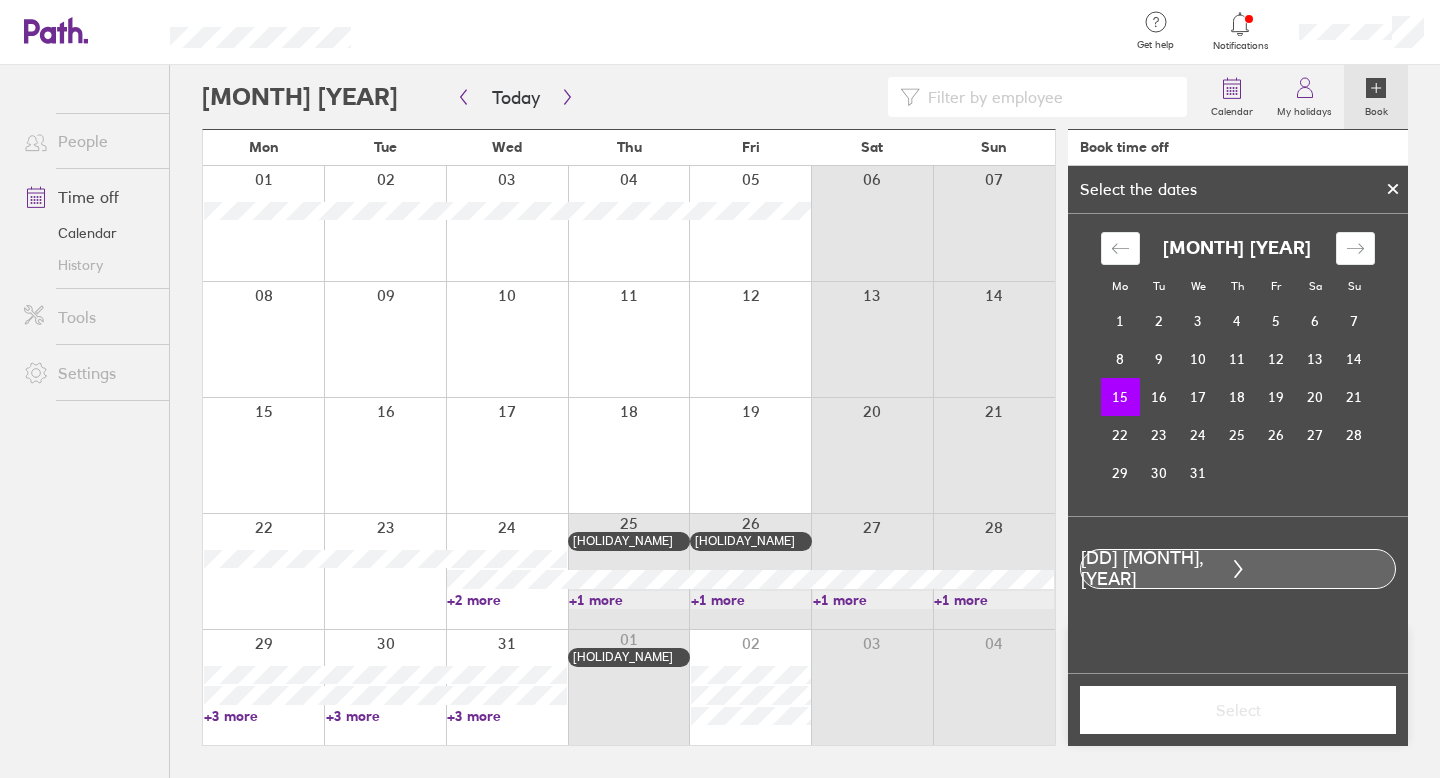 click on "15" at bounding box center (1120, 397) 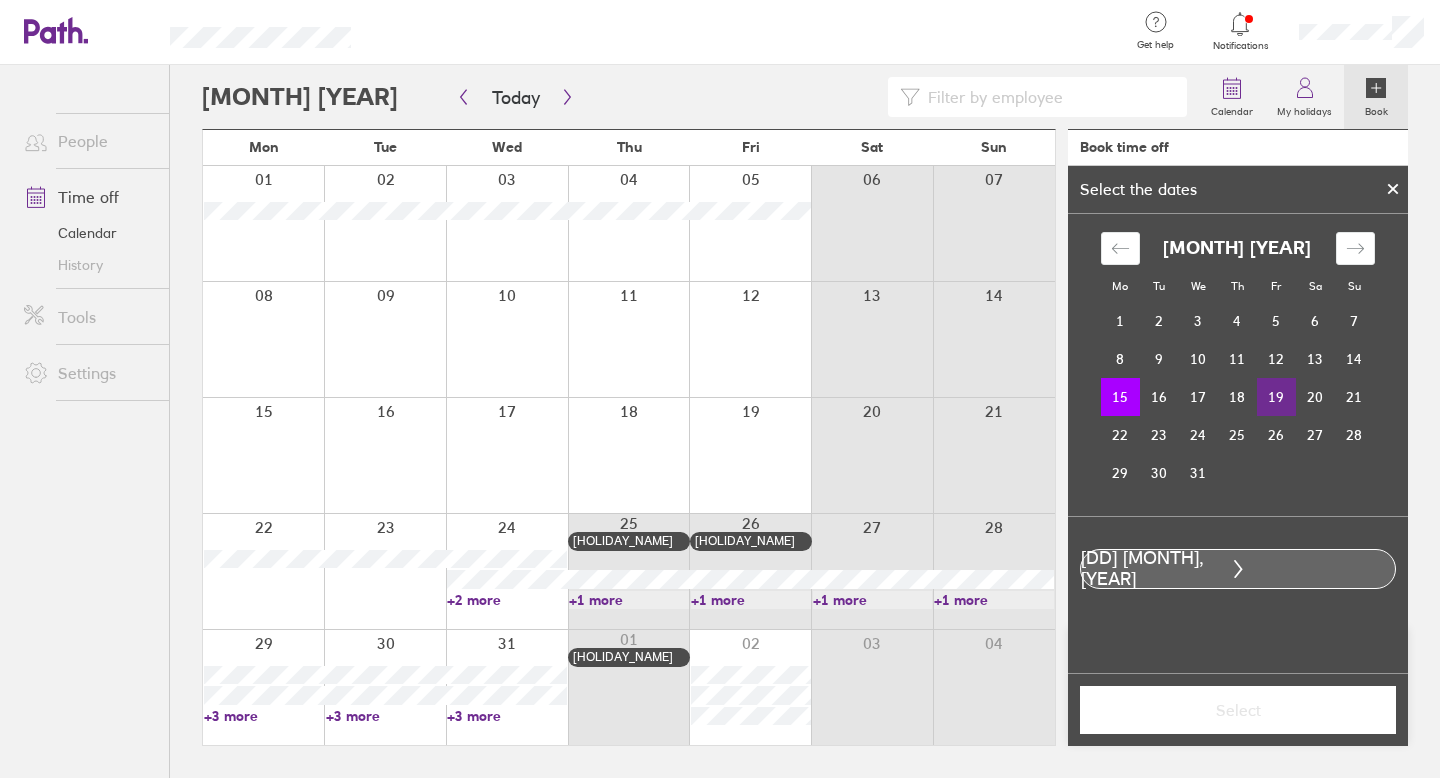 click on "19" at bounding box center (1276, 397) 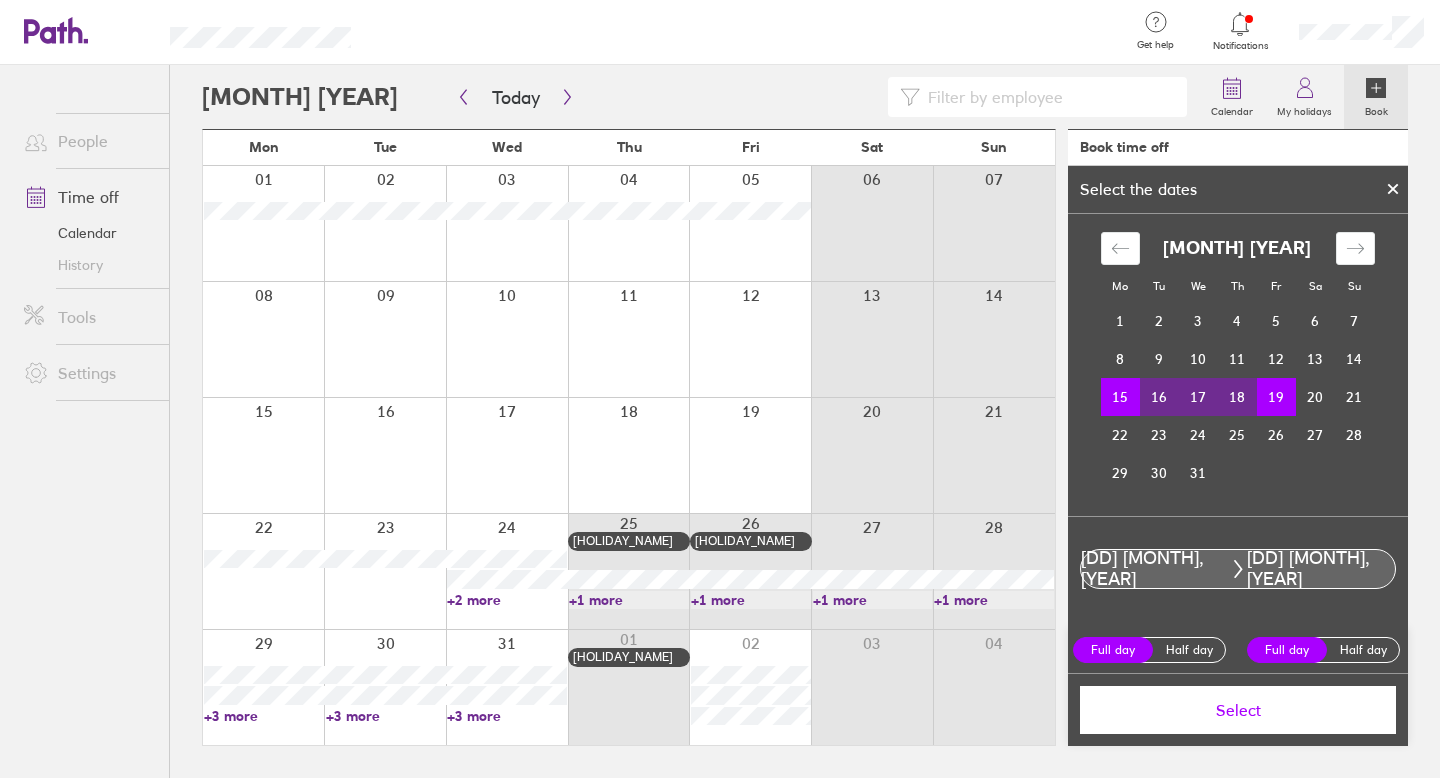 scroll, scrollTop: 6, scrollLeft: 0, axis: vertical 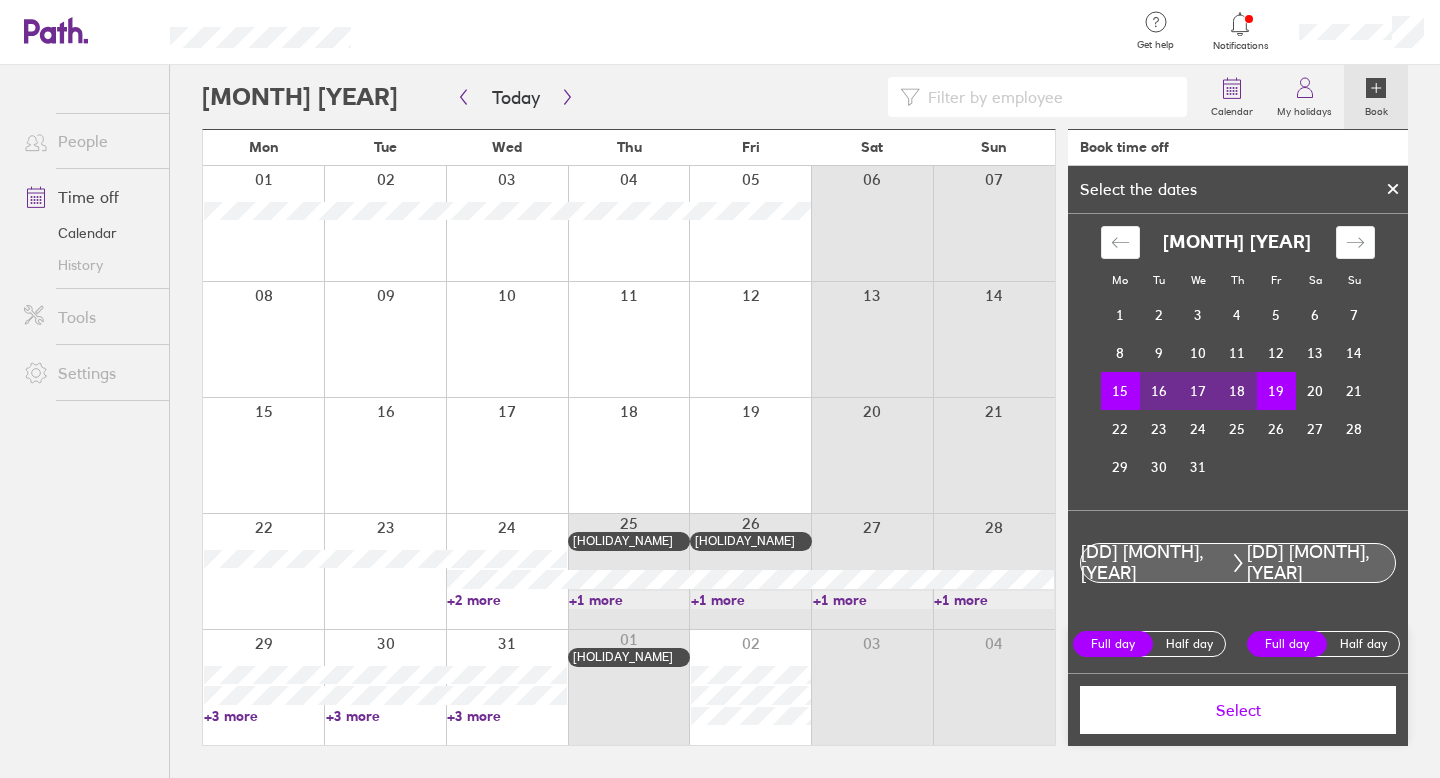 click on "15" at bounding box center [1120, 391] 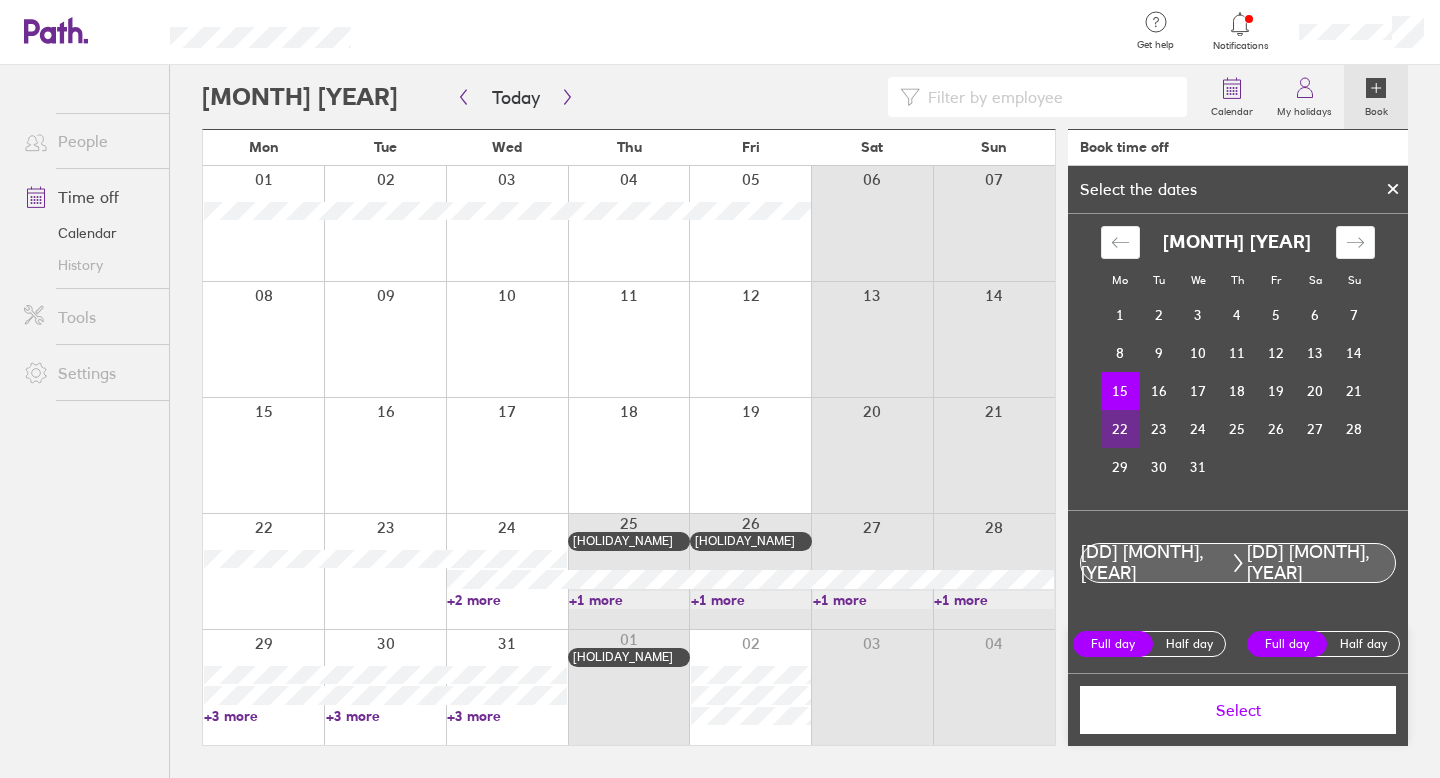 click on "22" at bounding box center [1120, 429] 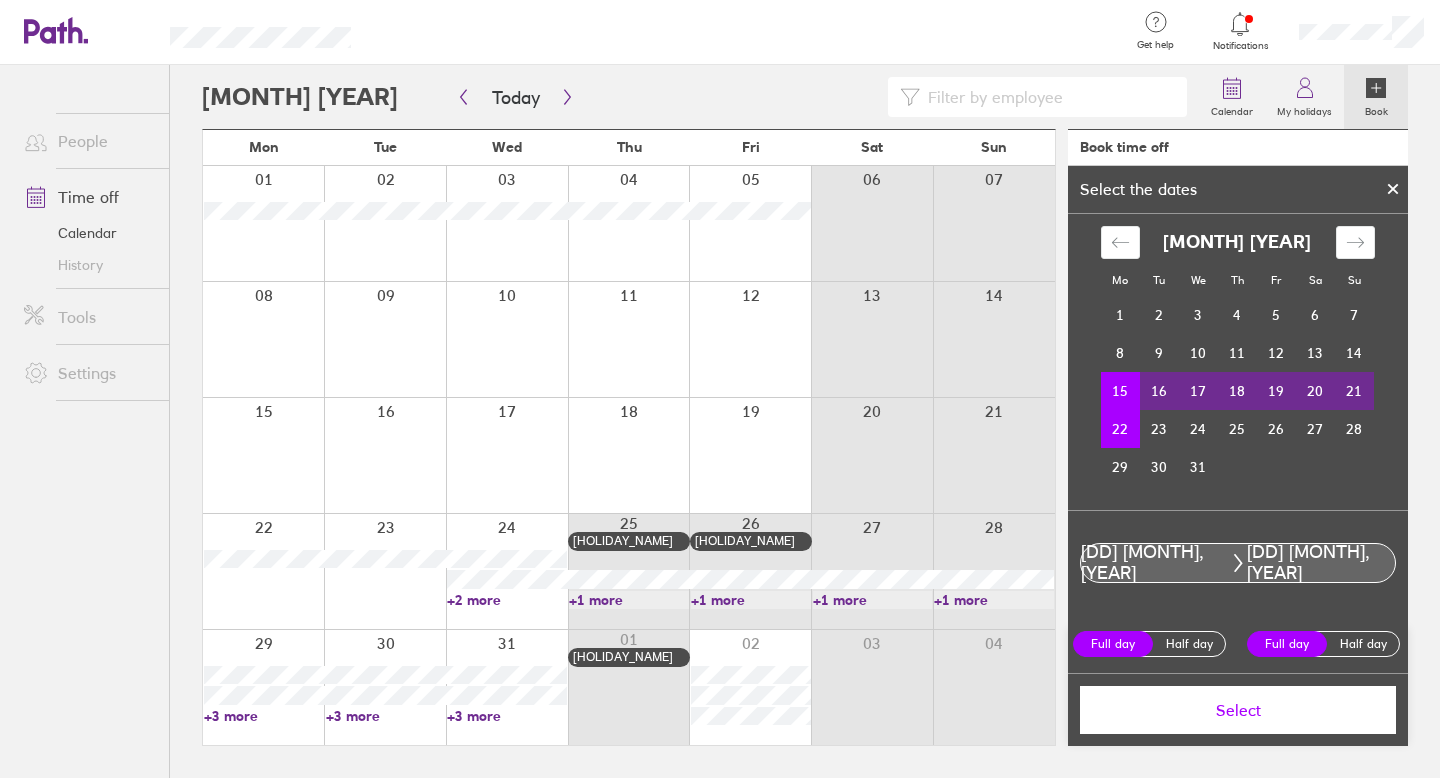 click on "Select" at bounding box center [1238, 710] 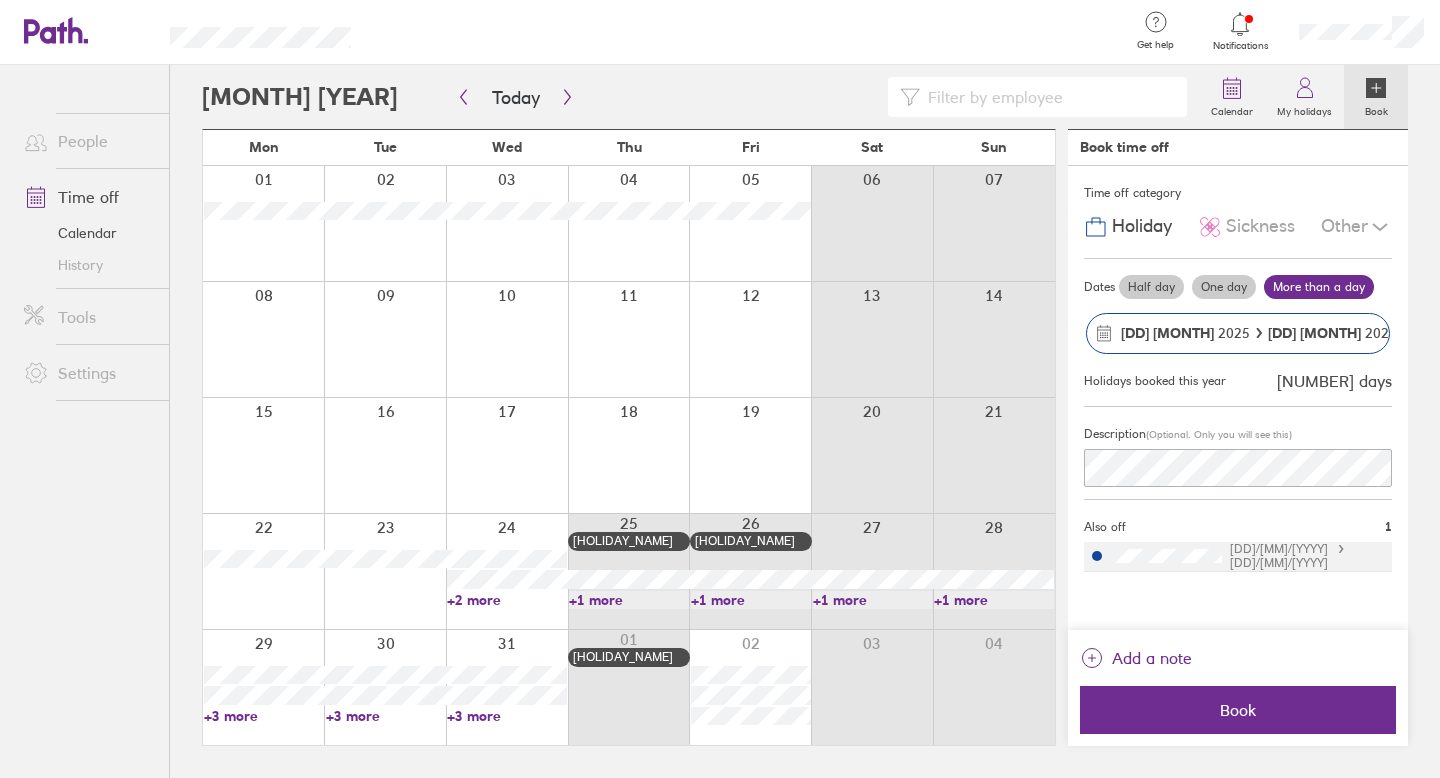 click on "[DD] [MONTH]" at bounding box center (1167, 333) 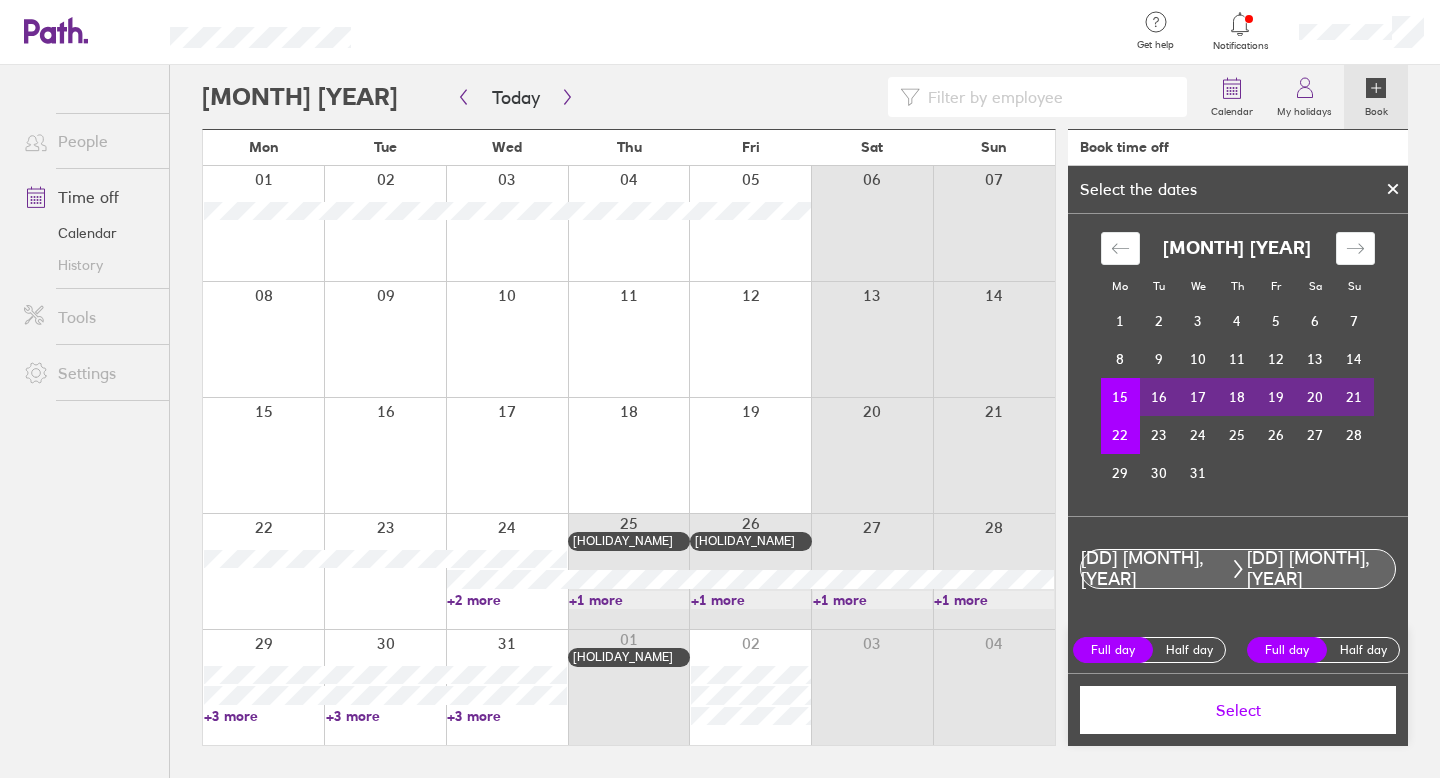 click on "15" at bounding box center [1120, 397] 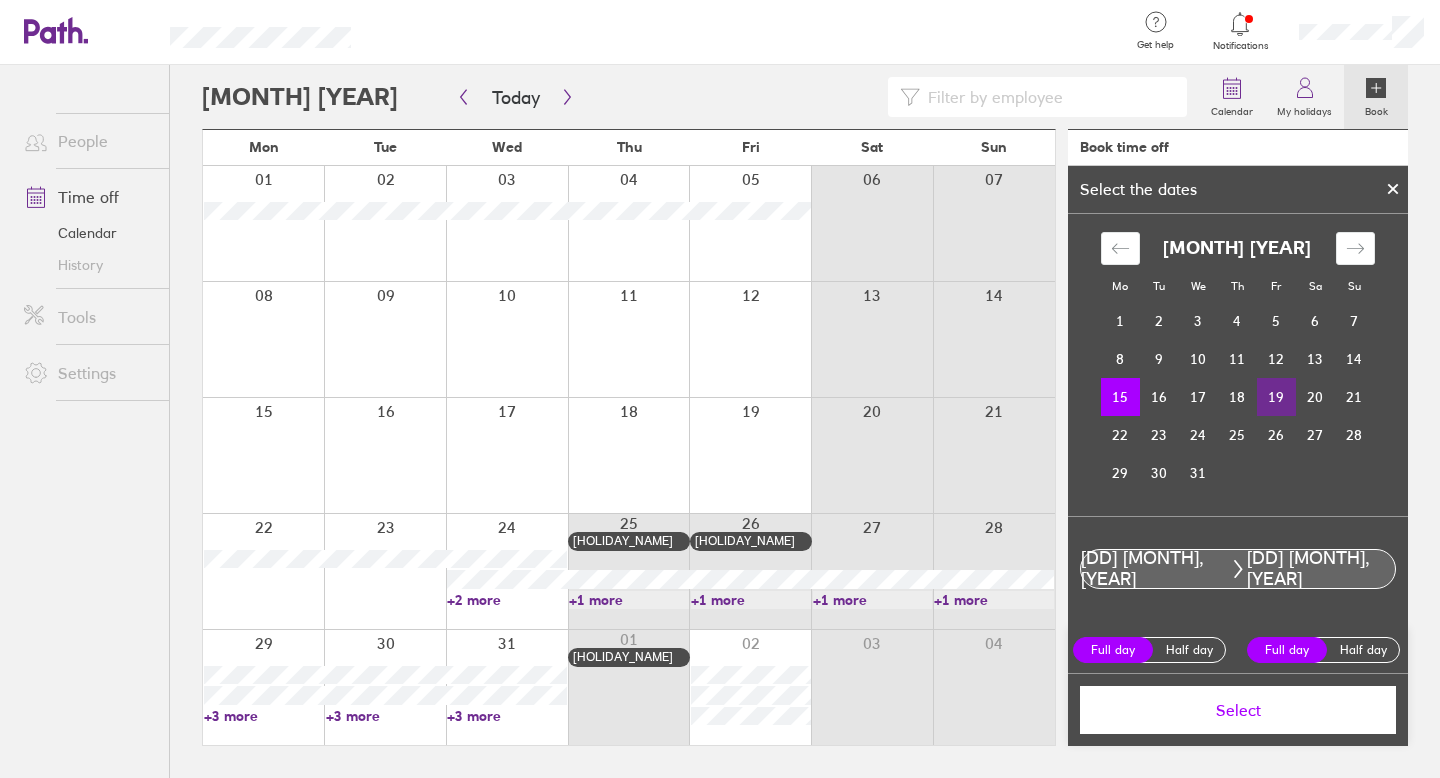 click on "19" at bounding box center [1276, 397] 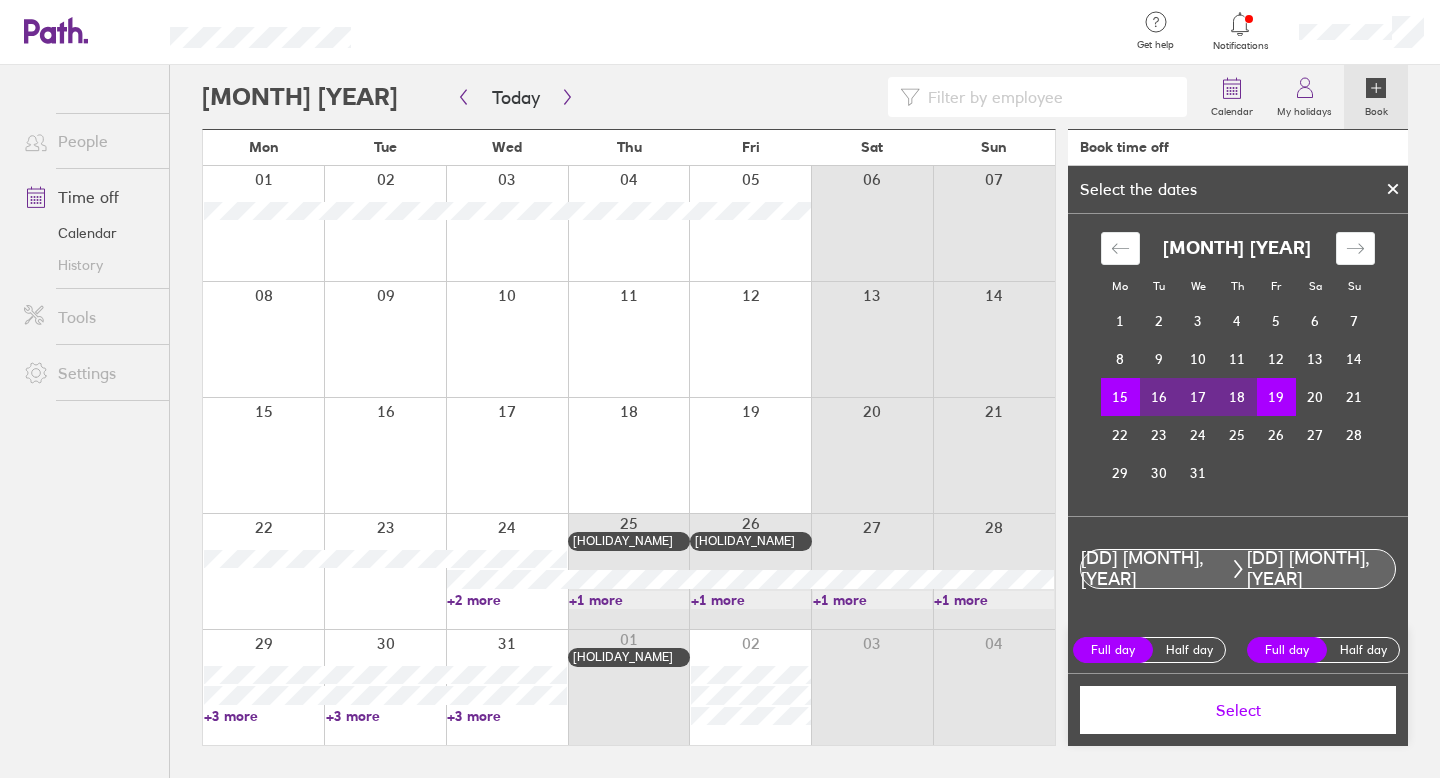 click on "Select" at bounding box center [1238, 710] 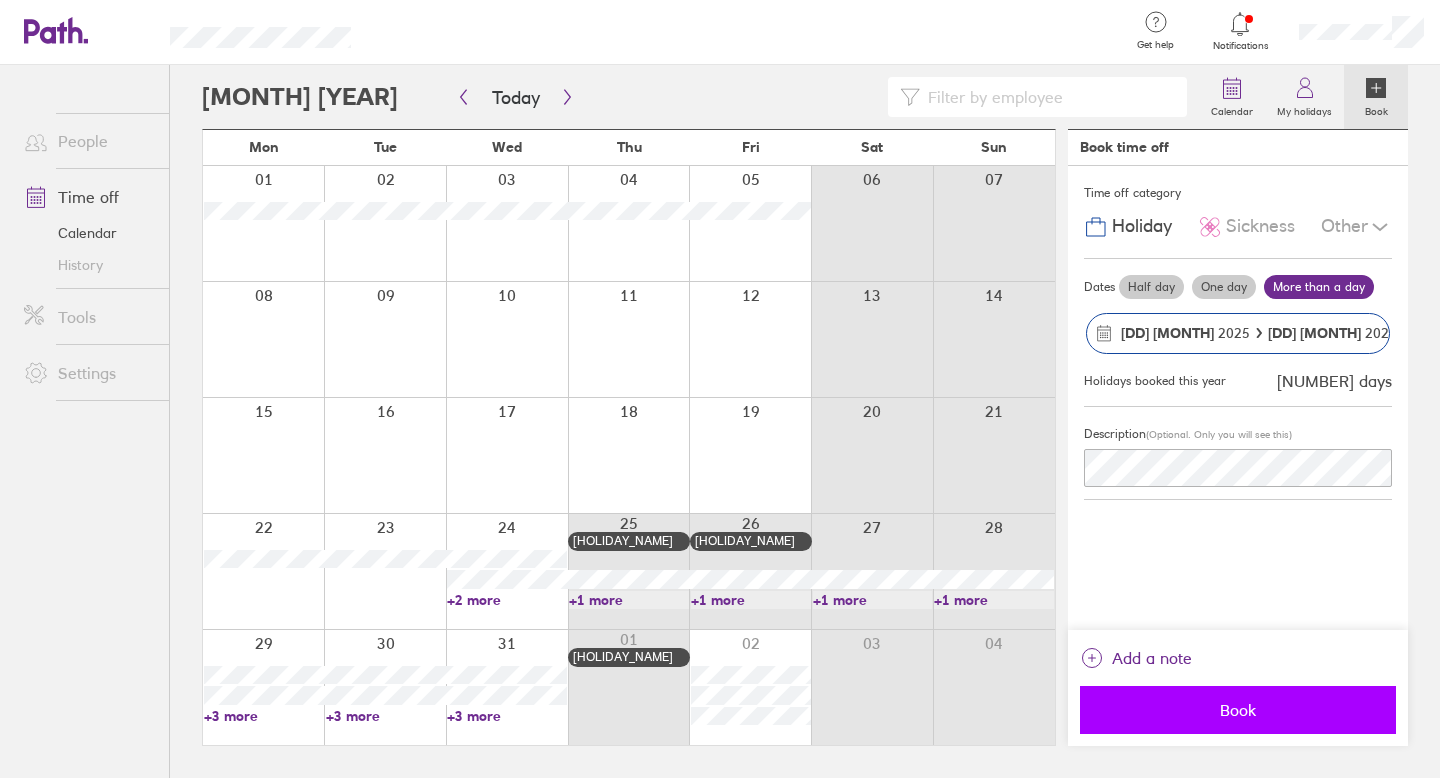 click on "Book" at bounding box center [1238, 710] 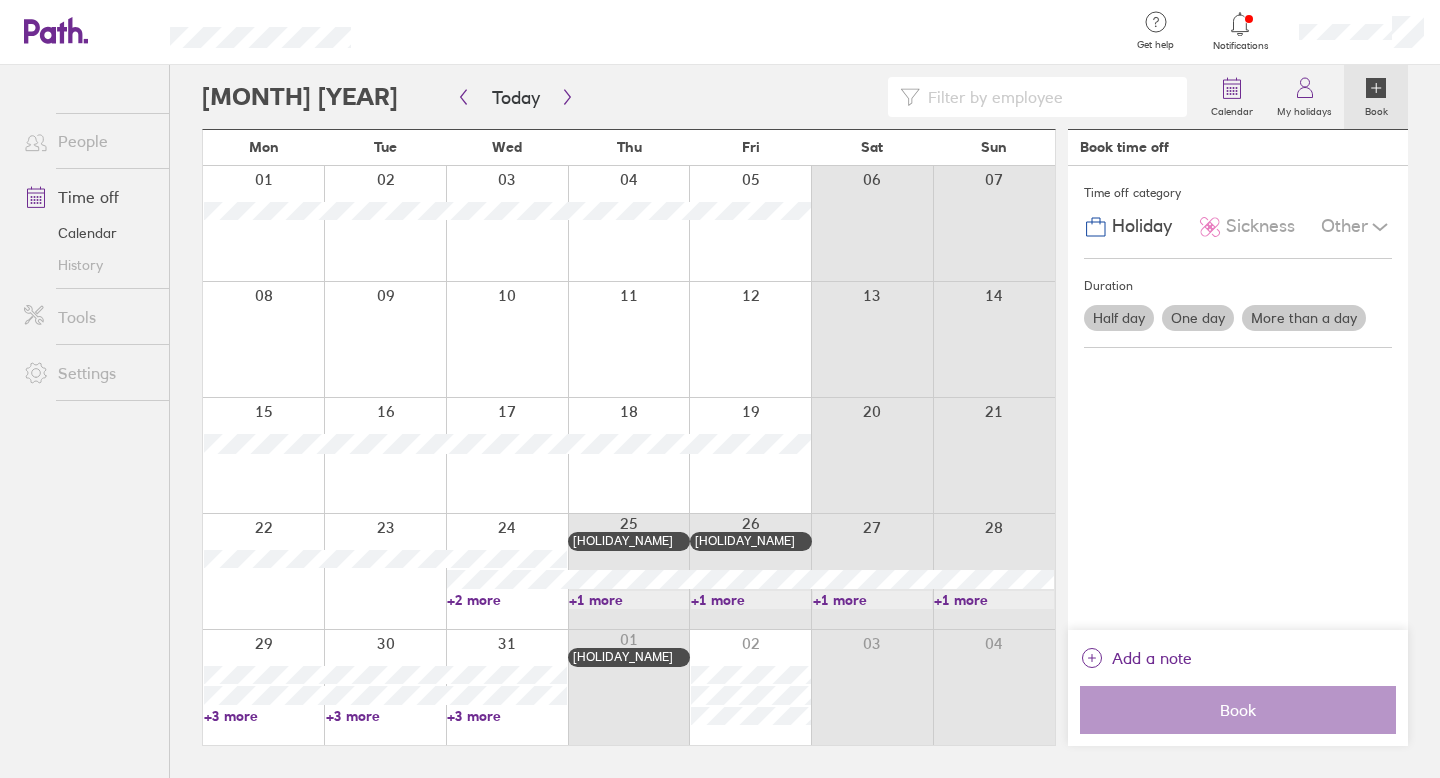 click at bounding box center (1240, 24) 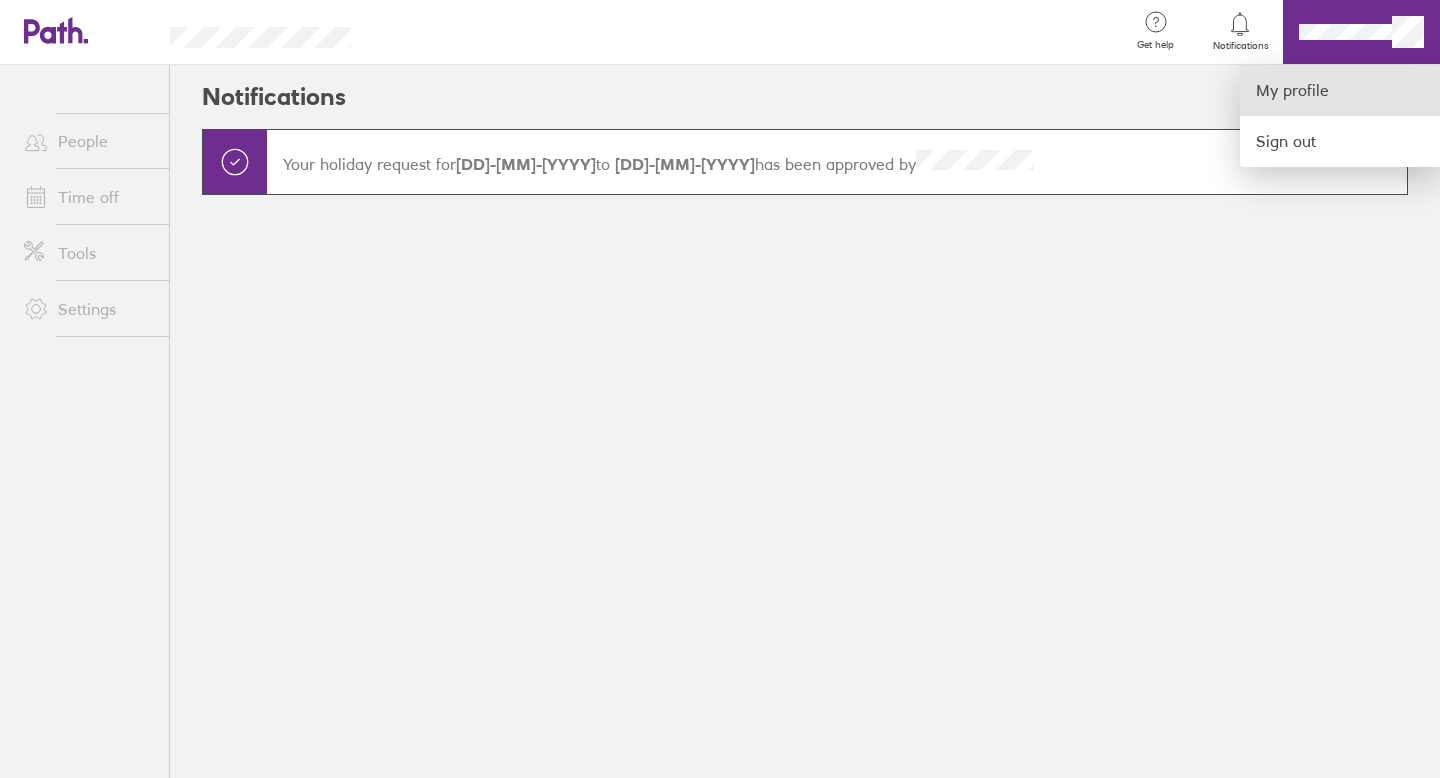 click on "My profile" at bounding box center (1340, 90) 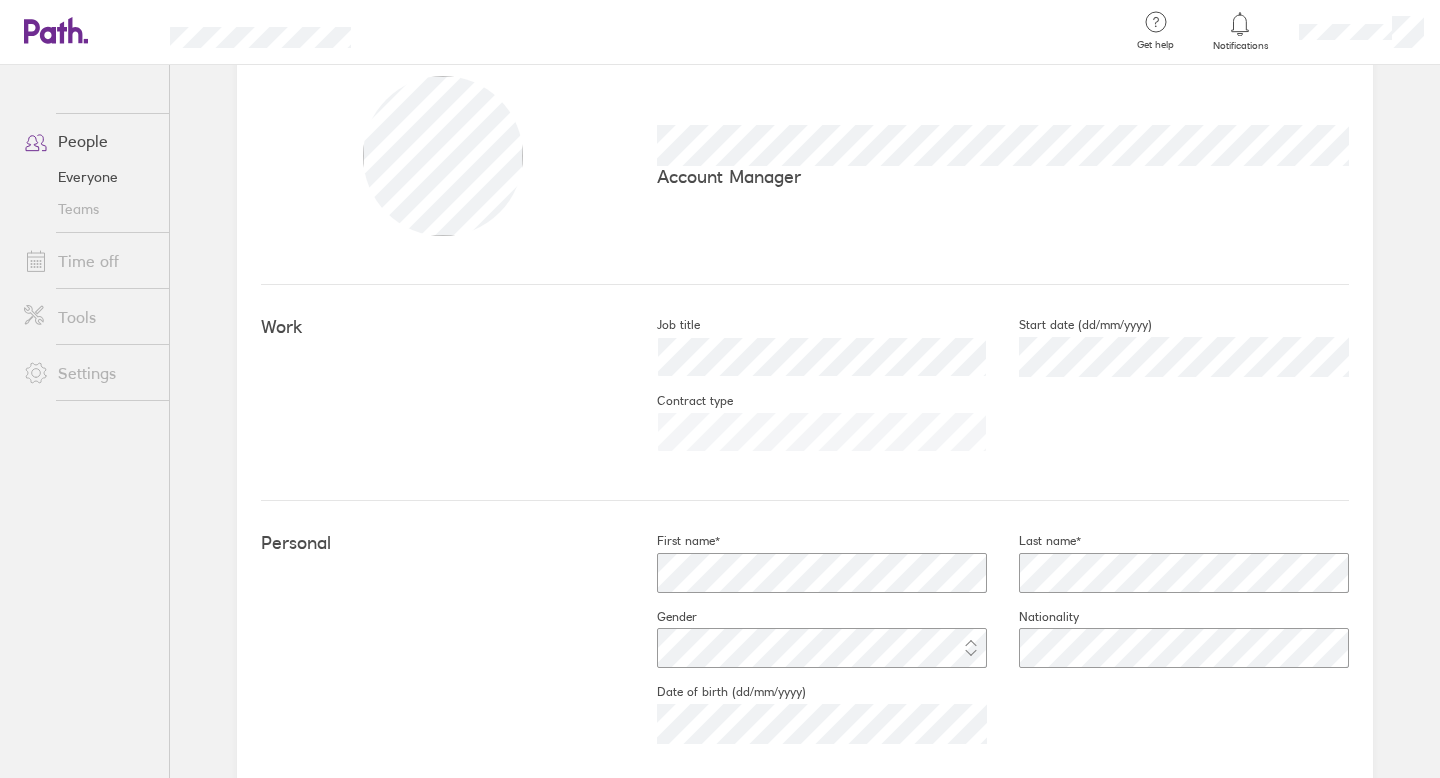 scroll, scrollTop: 53, scrollLeft: 0, axis: vertical 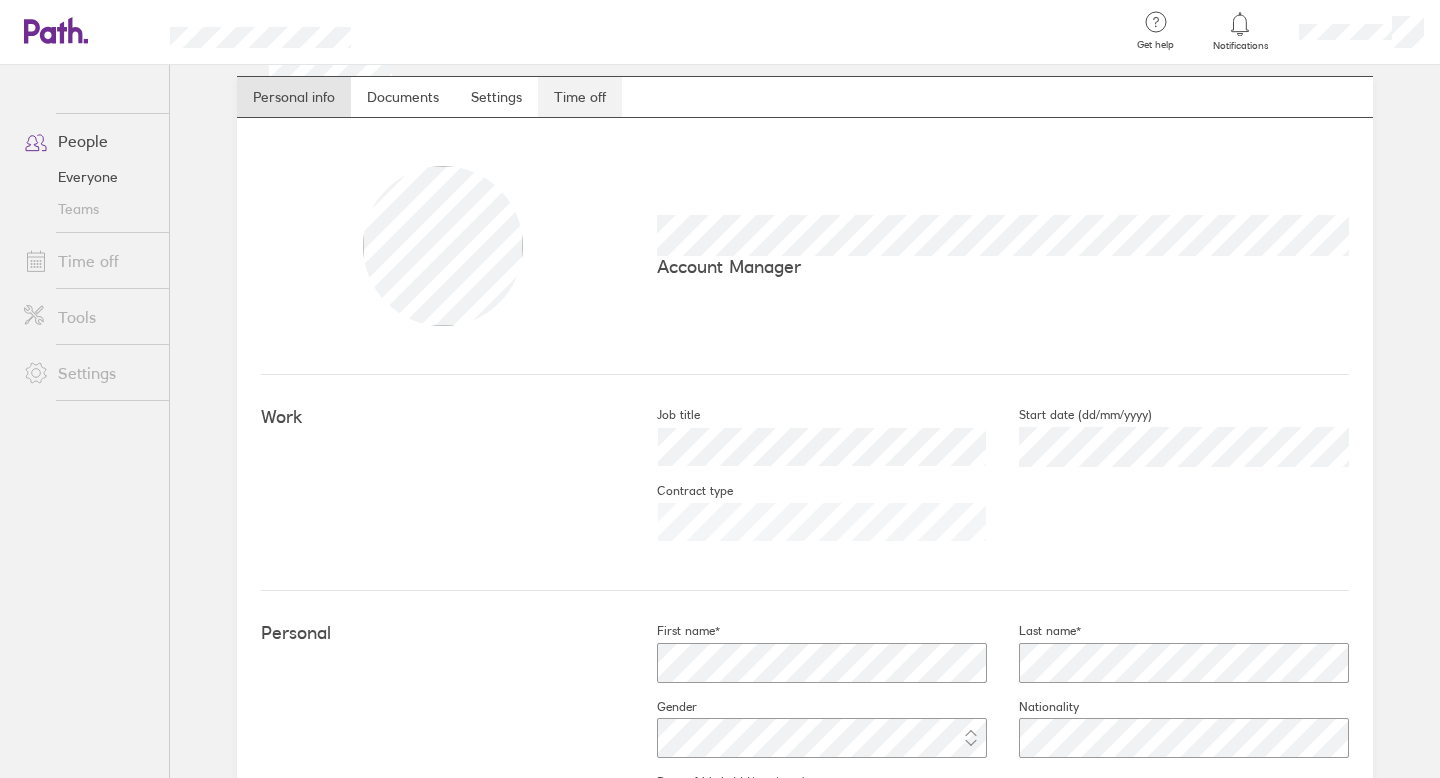 click on "Time off" at bounding box center (580, 97) 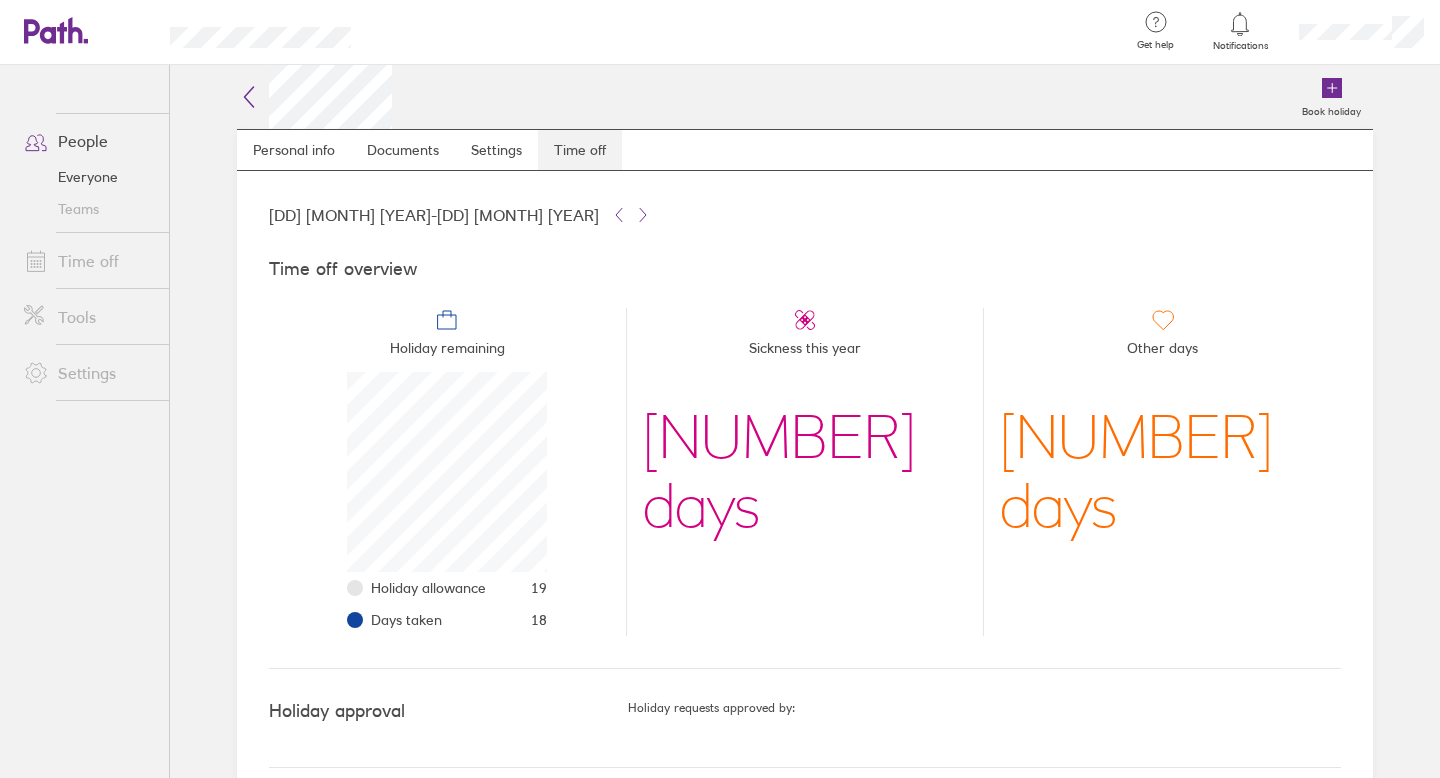 scroll, scrollTop: 999800, scrollLeft: 999800, axis: both 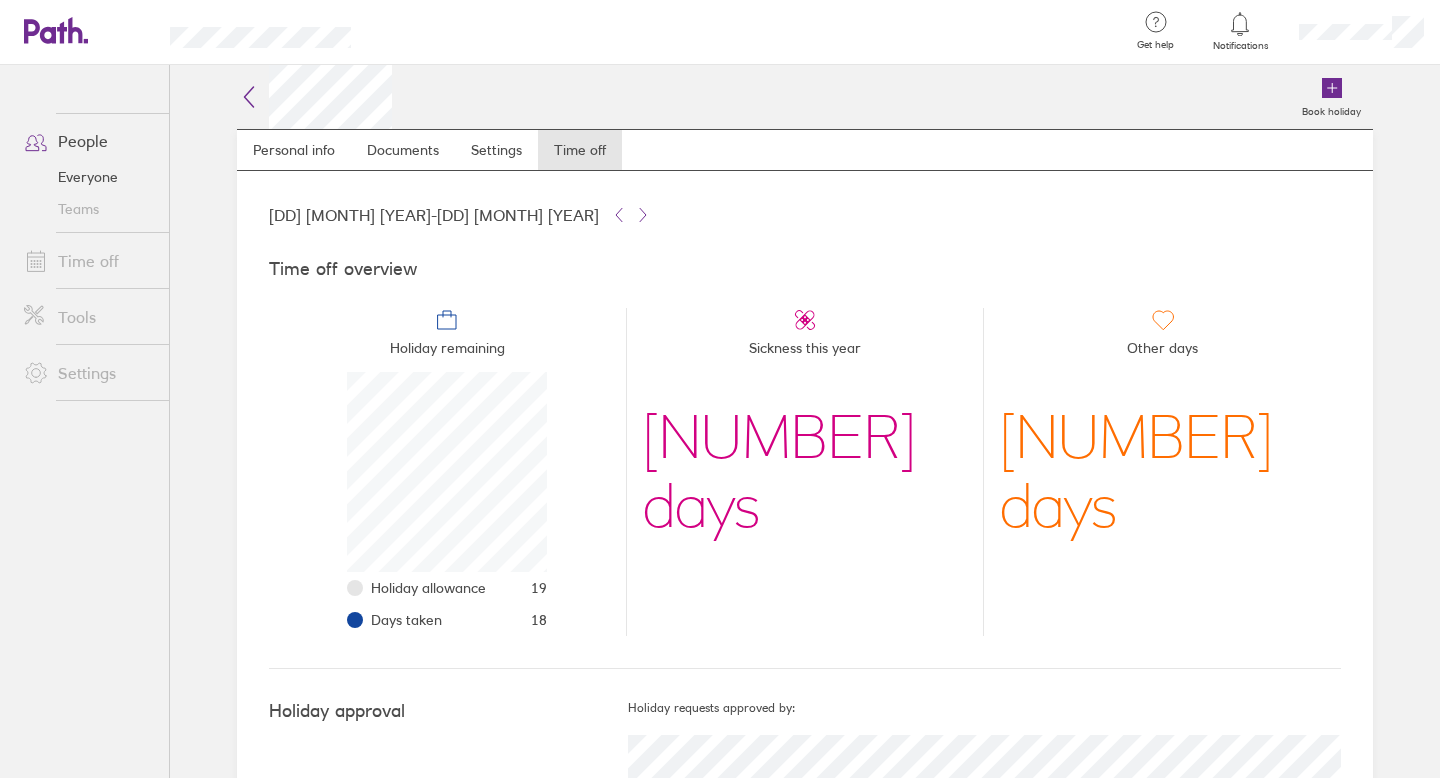 click on "Time off" at bounding box center [88, 261] 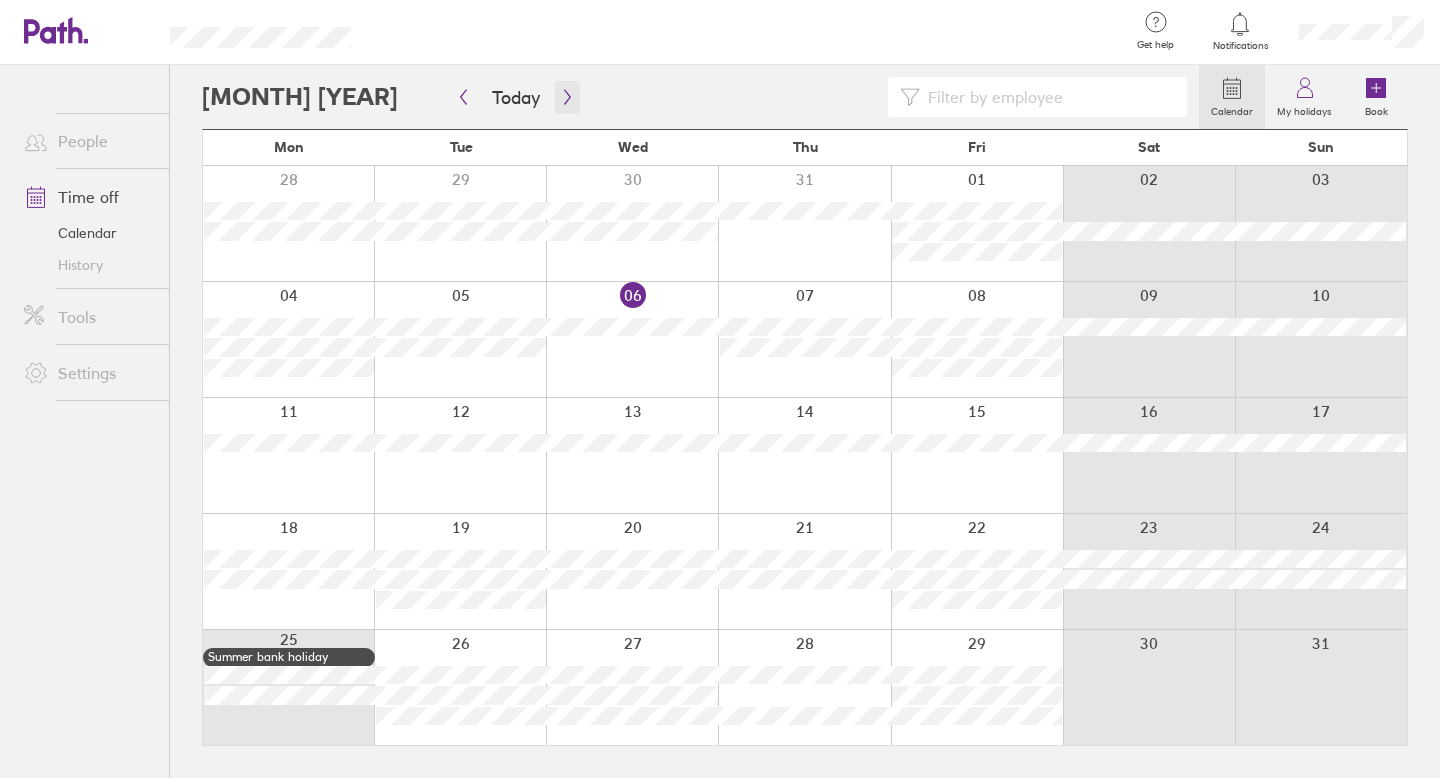 click at bounding box center [567, 97] 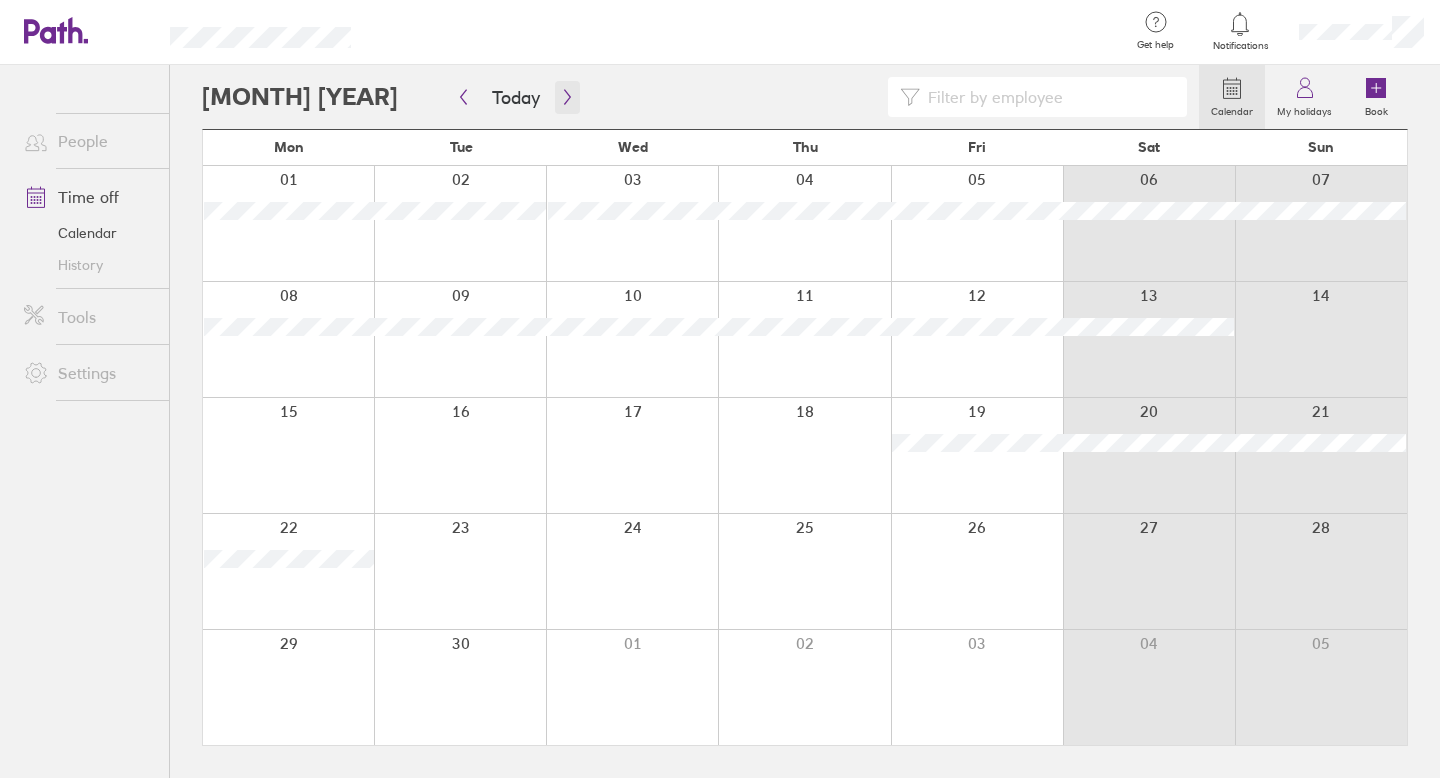 click 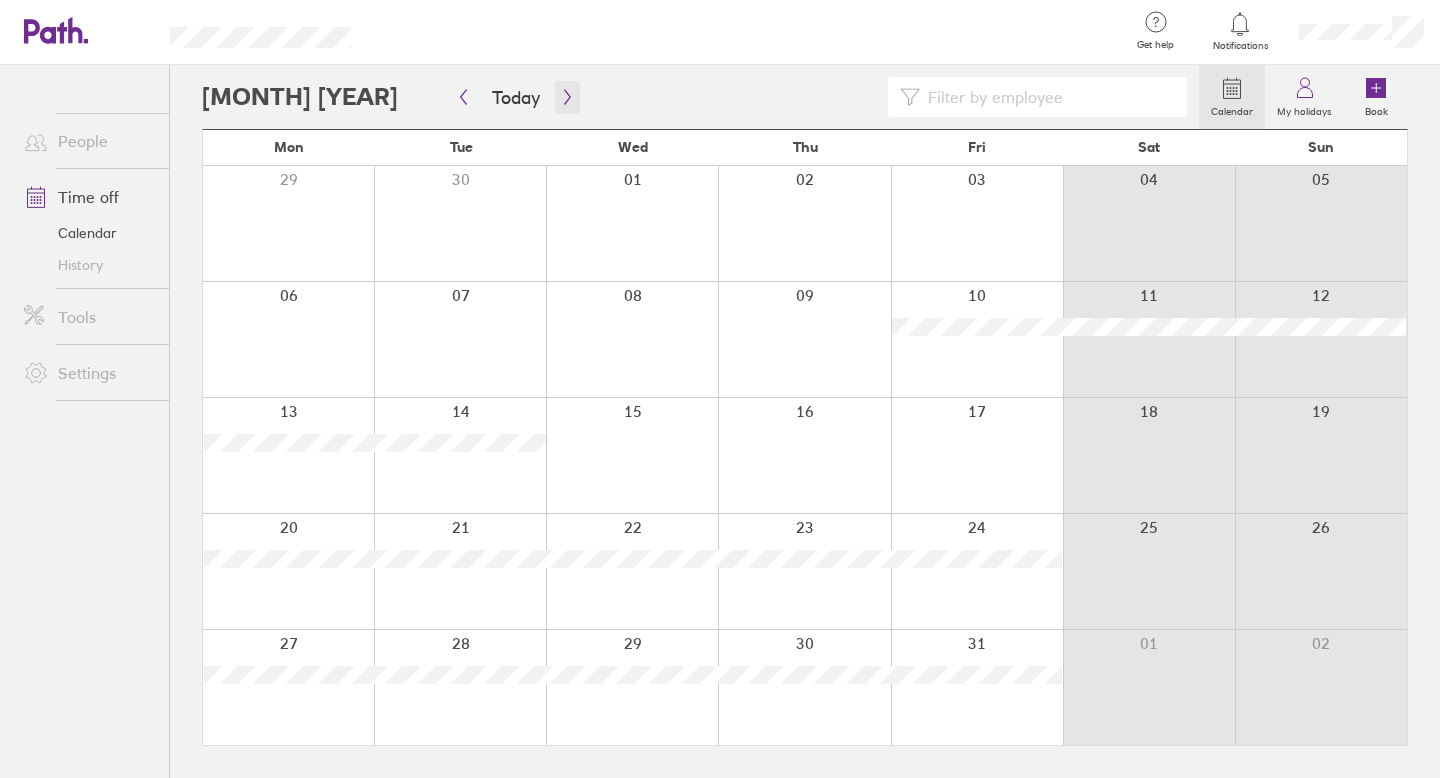 click 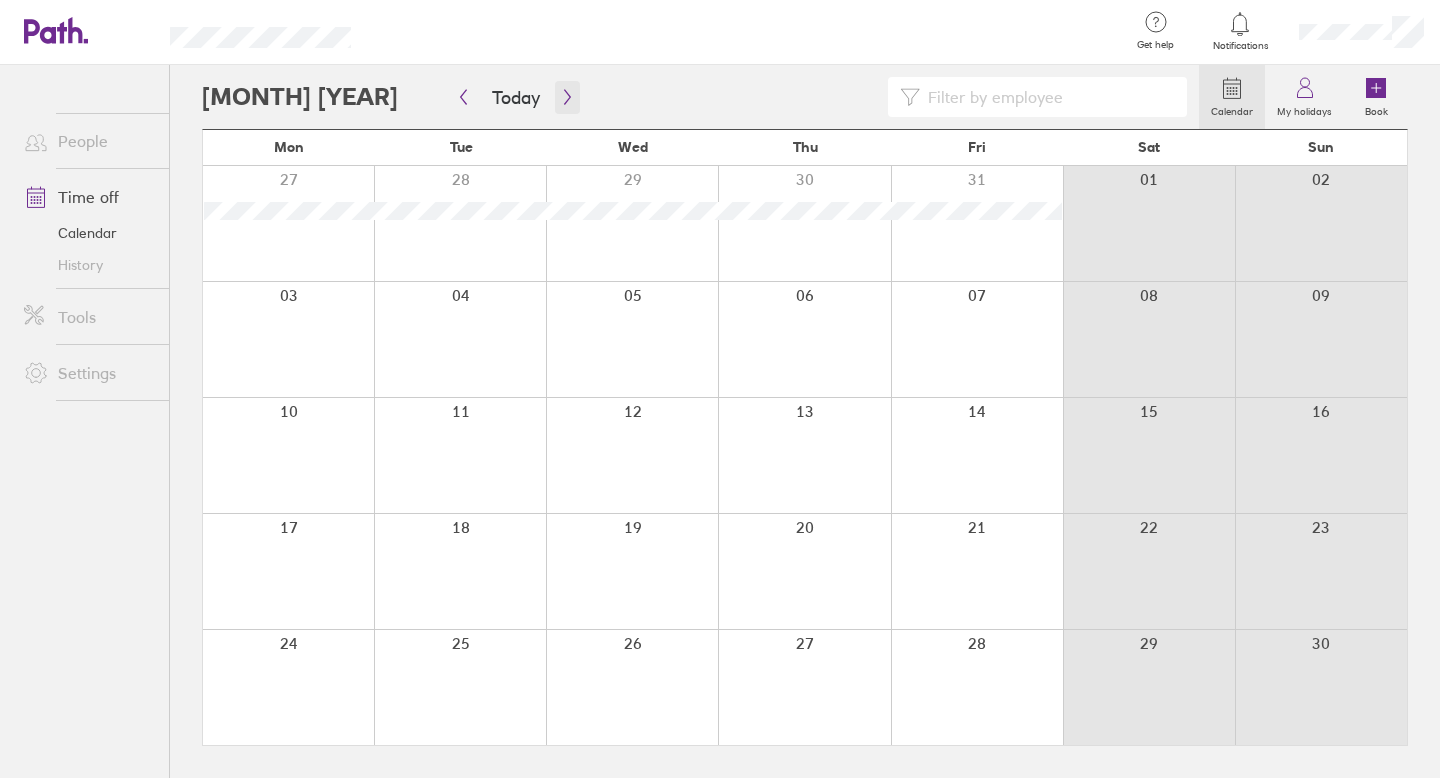 click at bounding box center (567, 97) 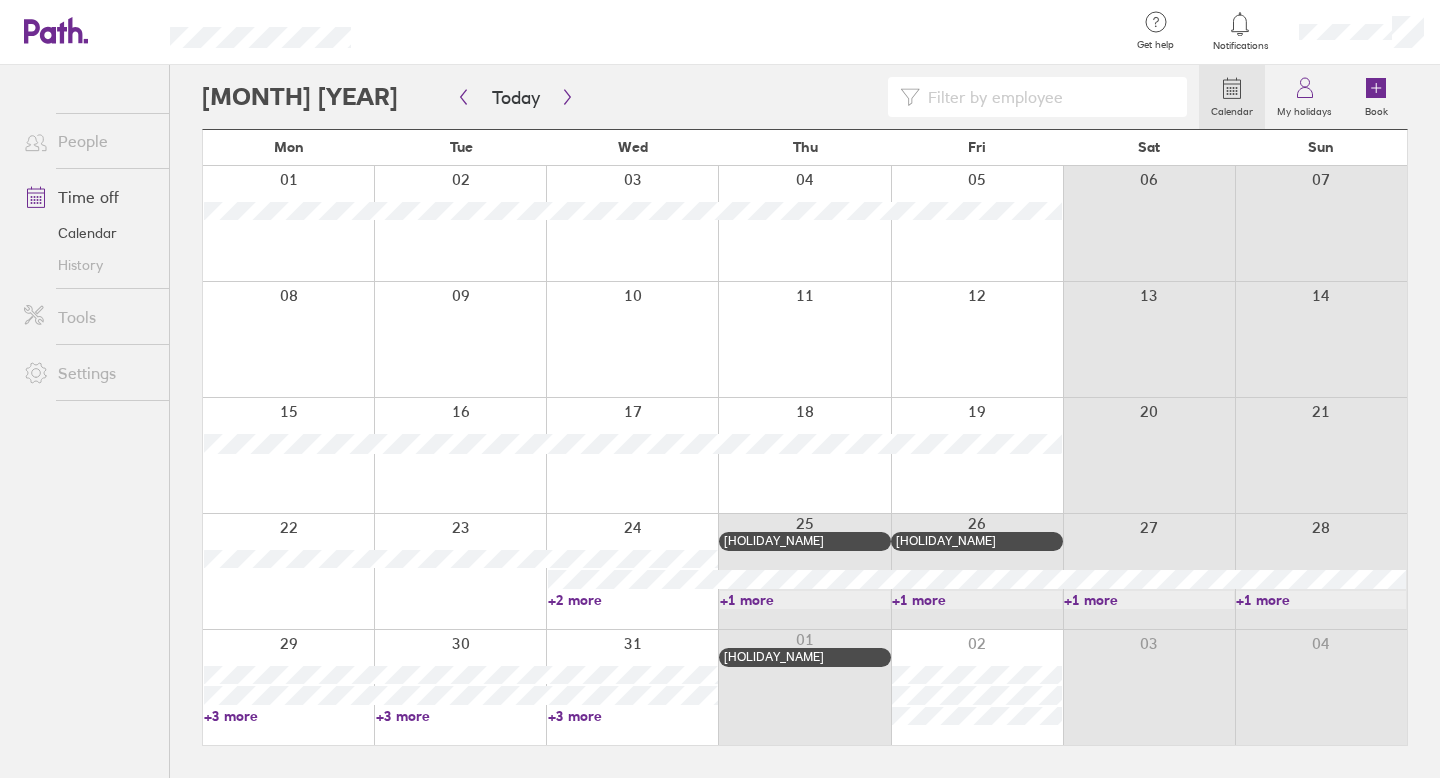 click on "+2 more" at bounding box center (633, 600) 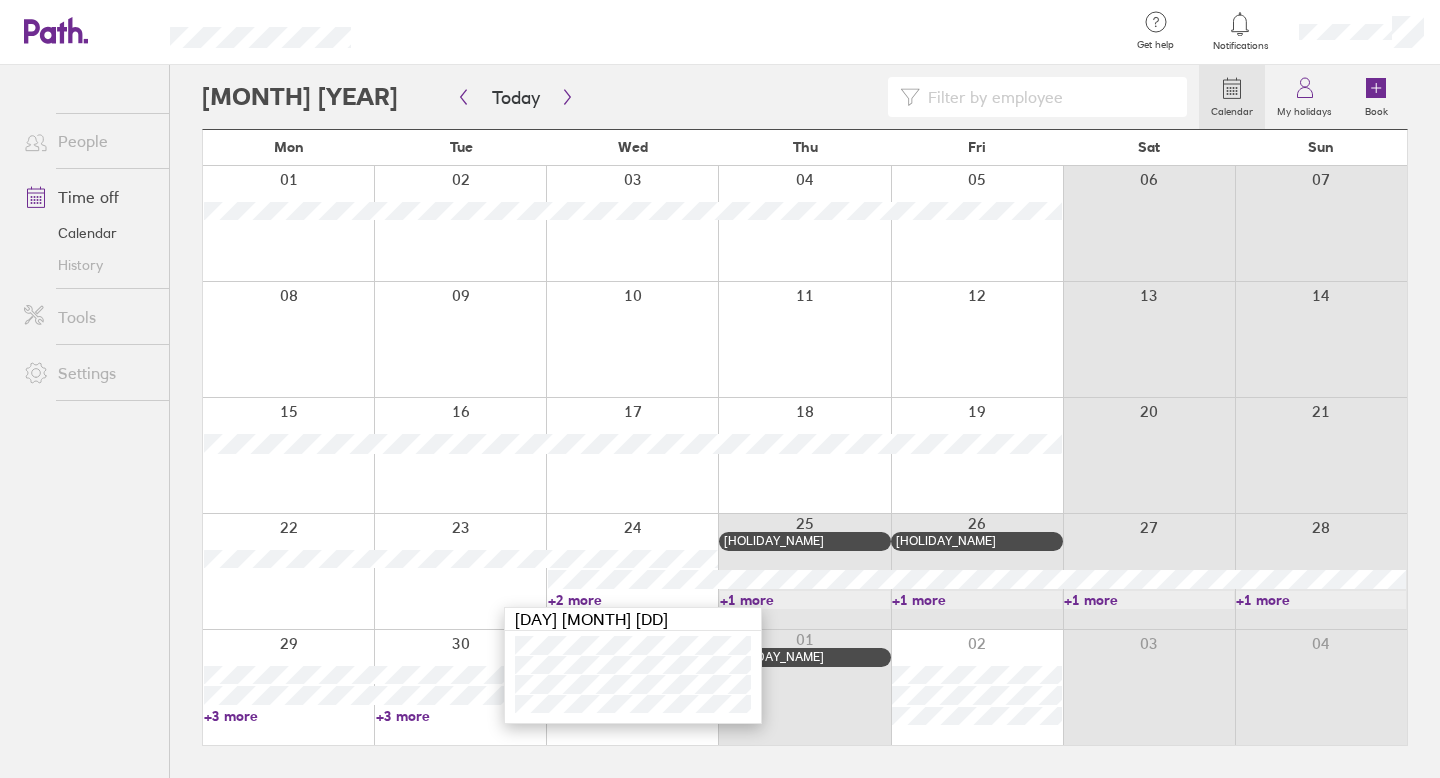 click on "+1 more" at bounding box center [805, 600] 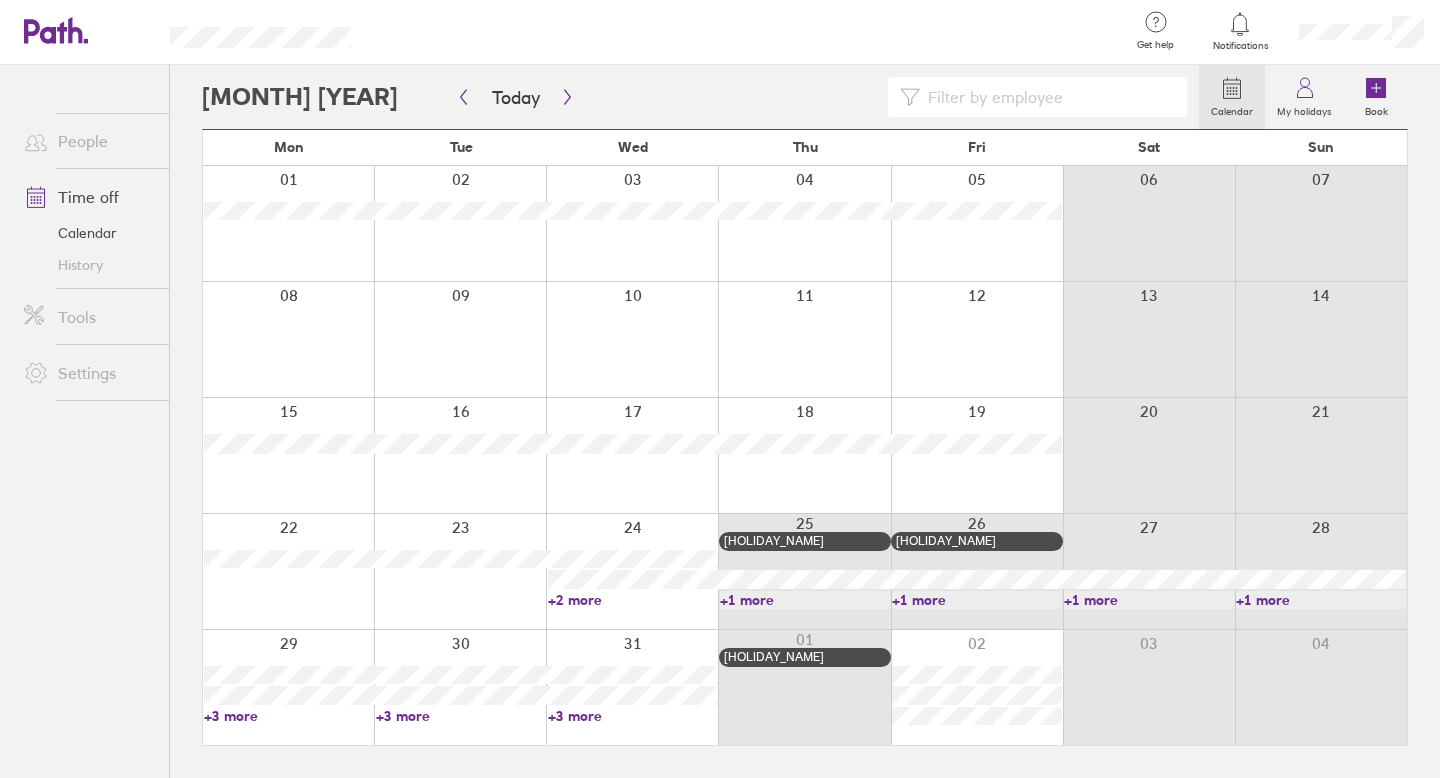 click on "+1 more" at bounding box center [805, 600] 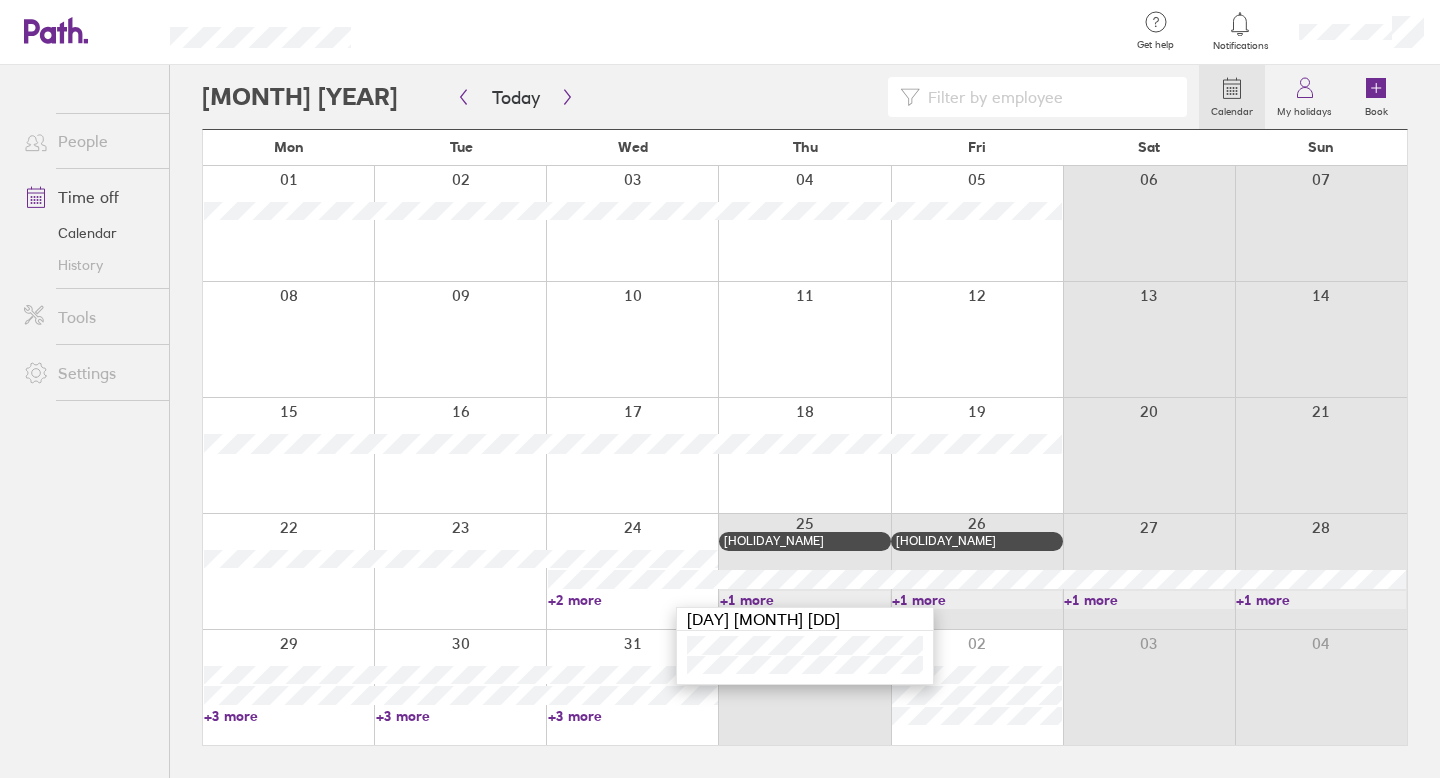 click on "+1 more" at bounding box center (977, 600) 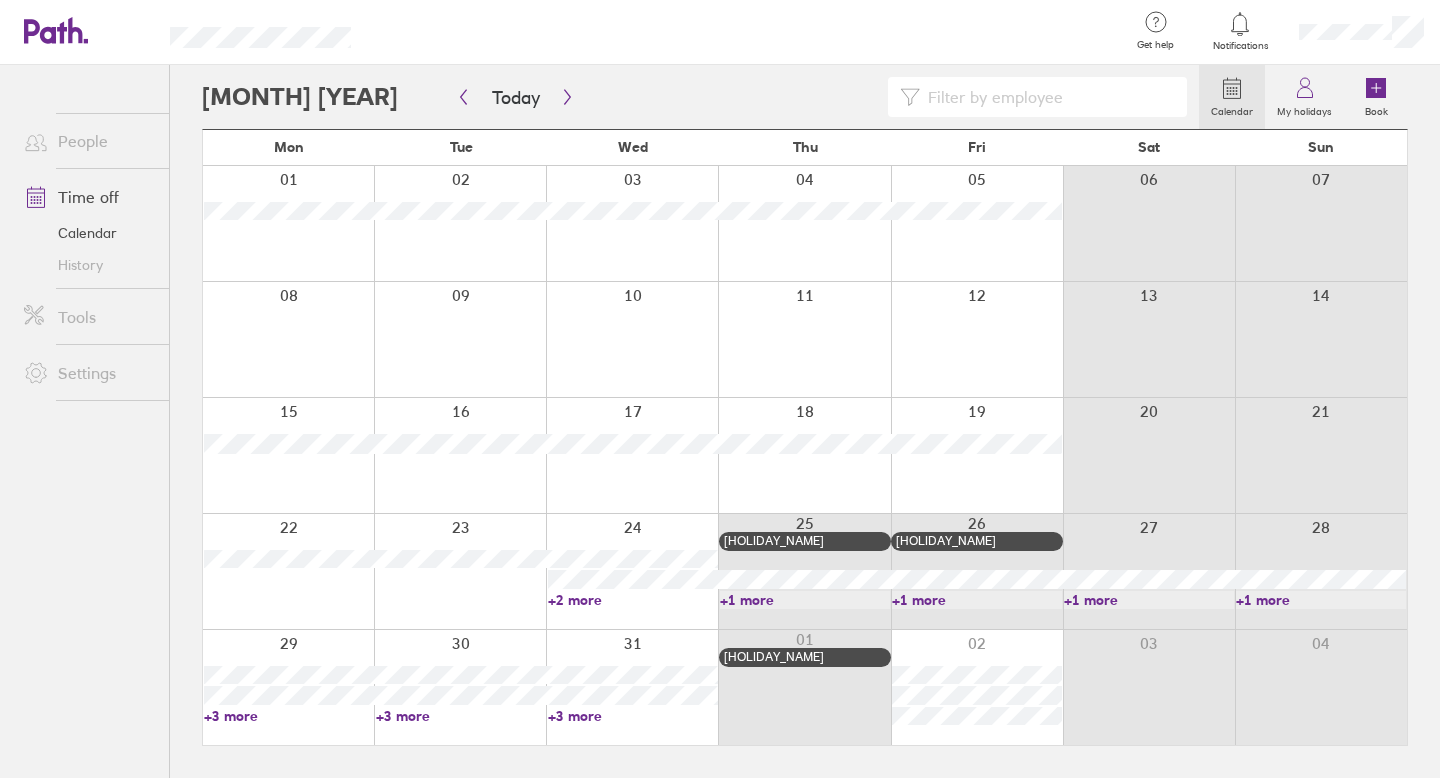 click on "+1 more" at bounding box center (977, 600) 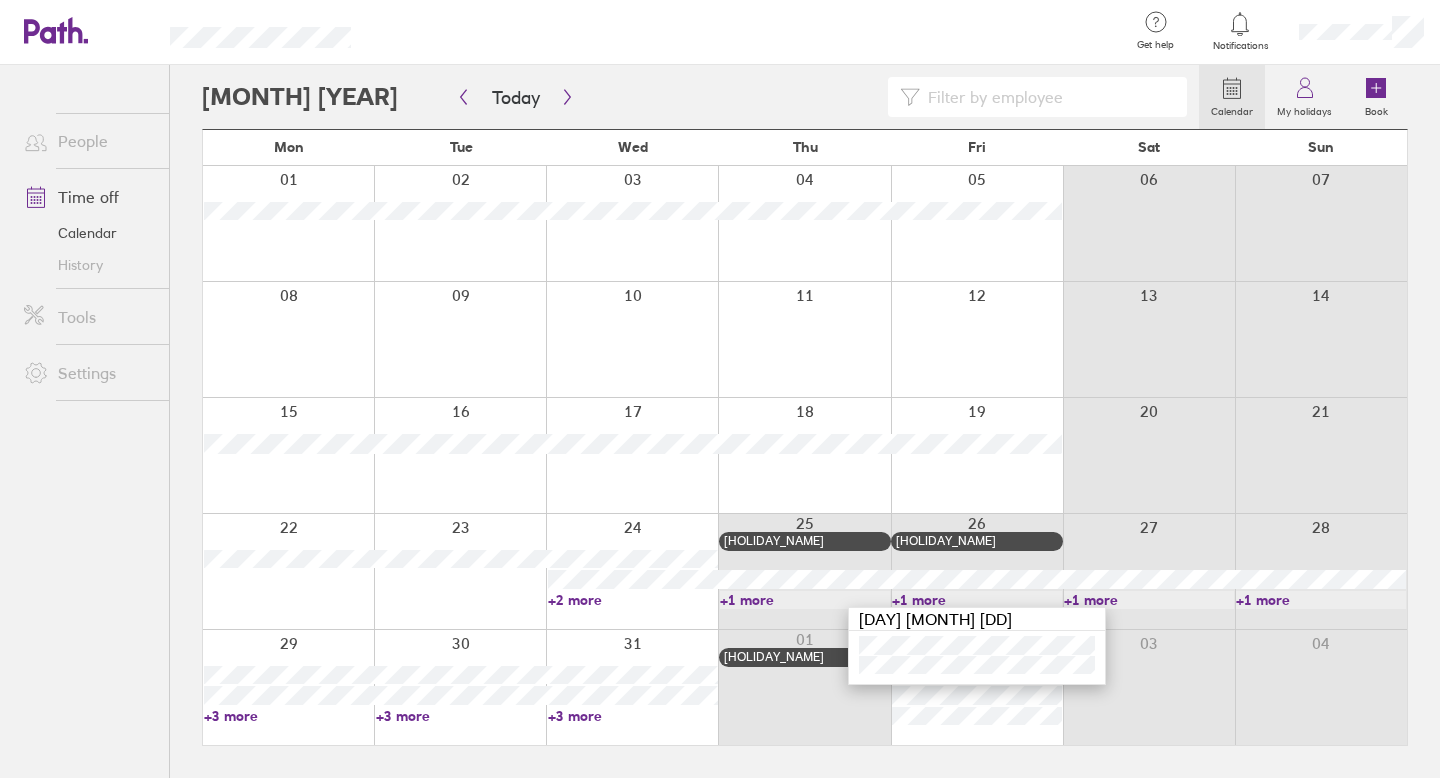 click at bounding box center [632, 687] 